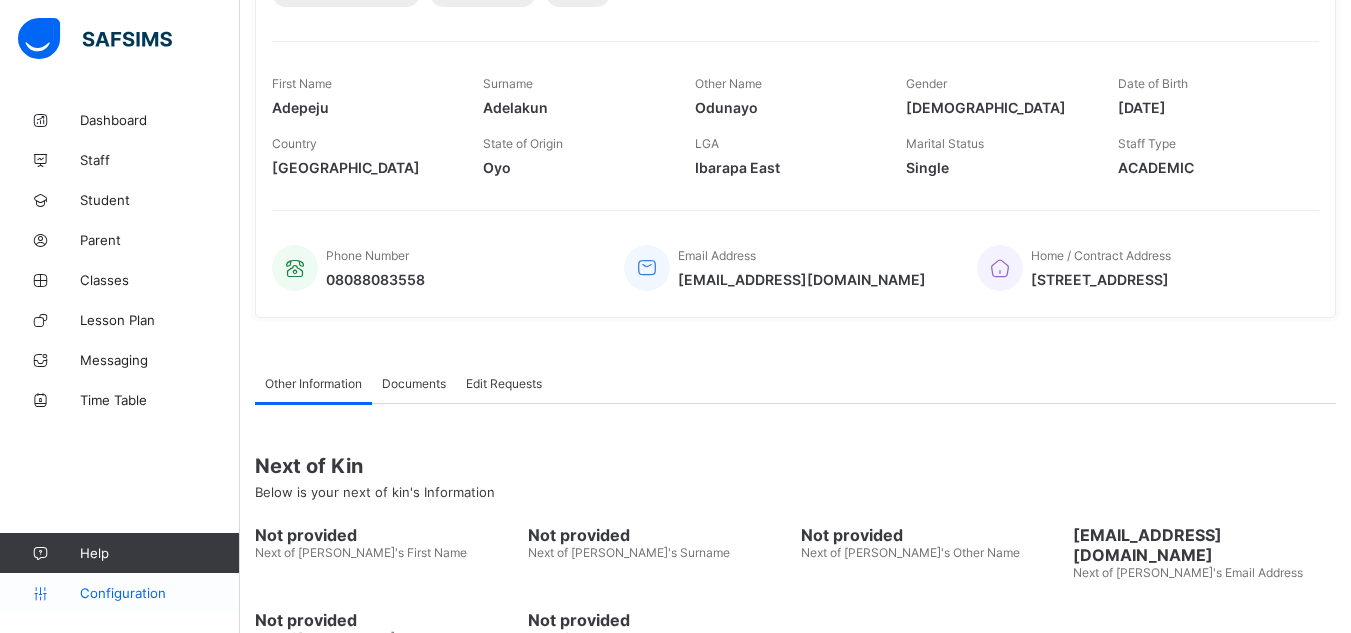click on "Configuration" at bounding box center (159, 593) 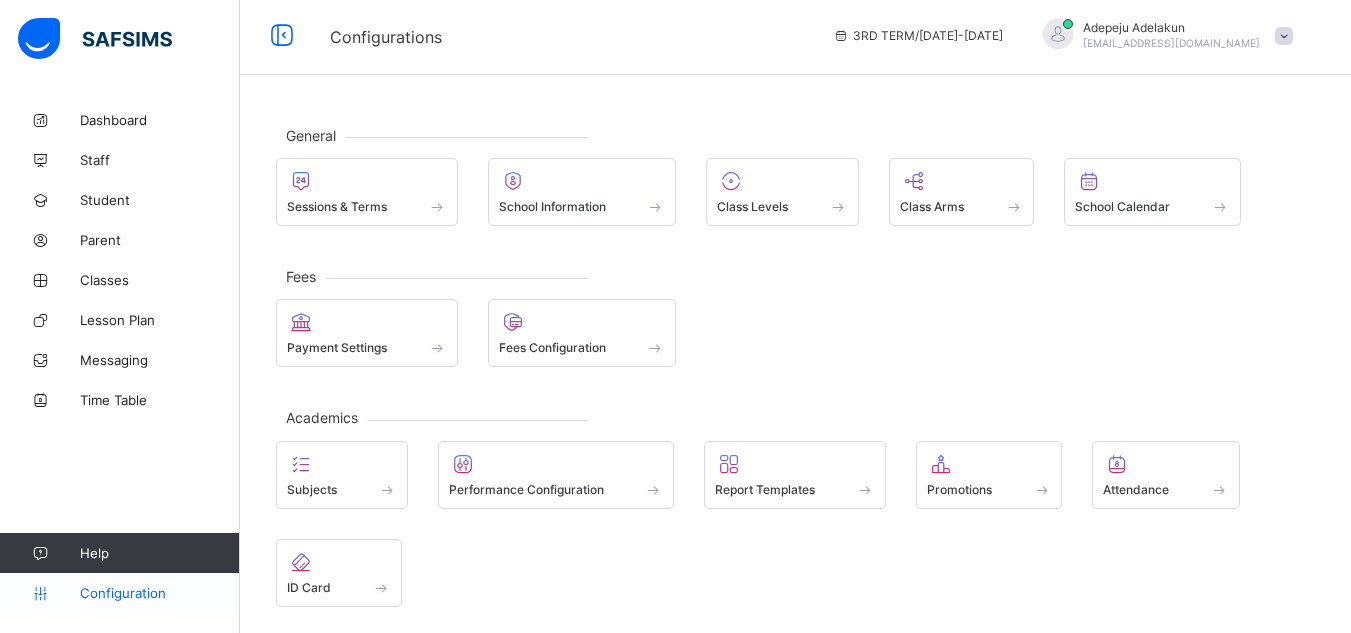 scroll, scrollTop: 0, scrollLeft: 0, axis: both 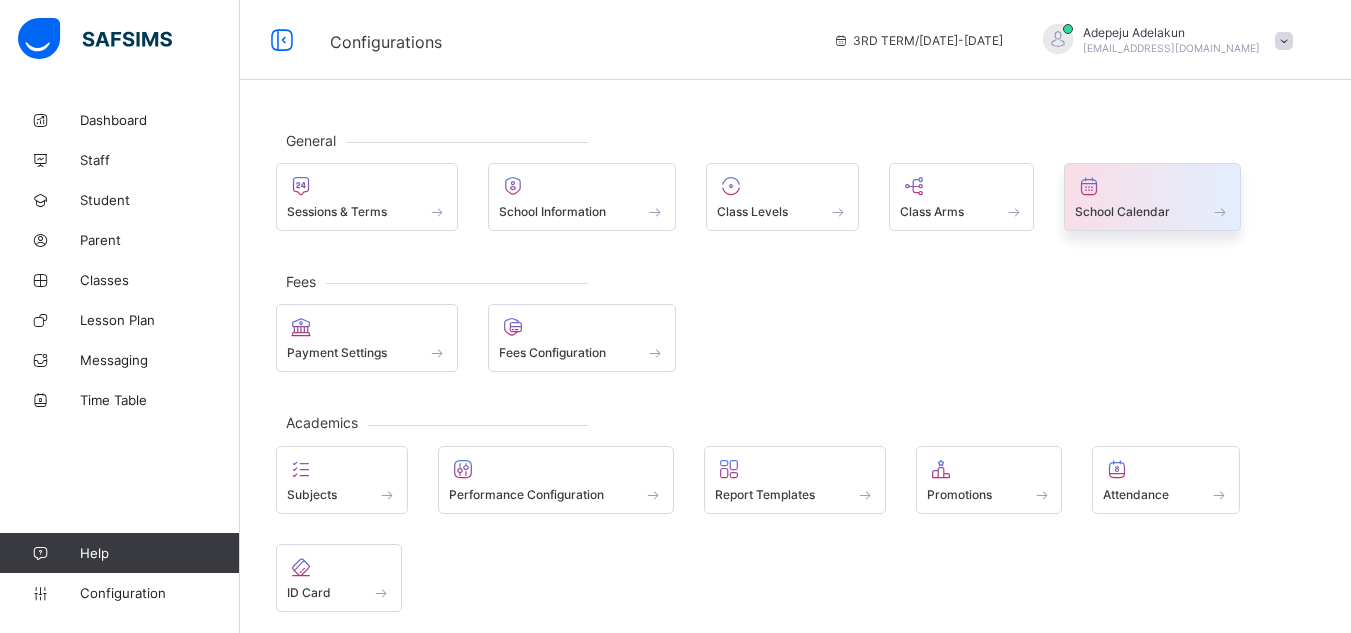 click on "School Calendar" at bounding box center (1122, 211) 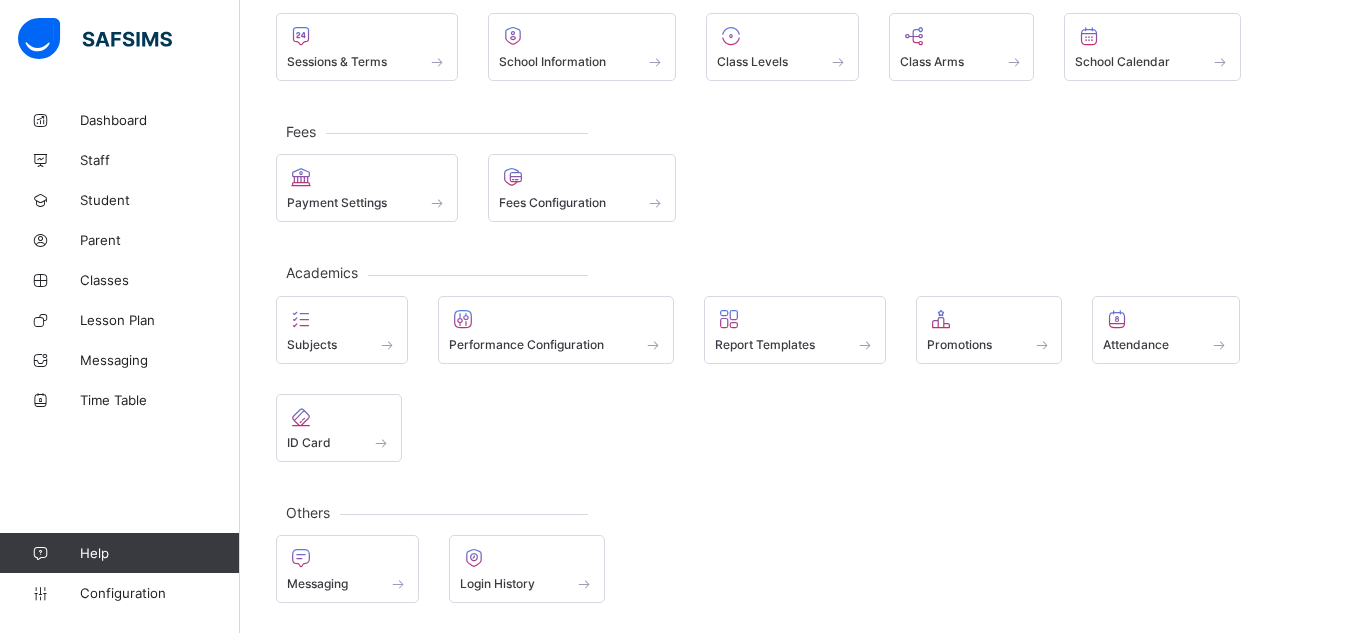 scroll, scrollTop: 0, scrollLeft: 0, axis: both 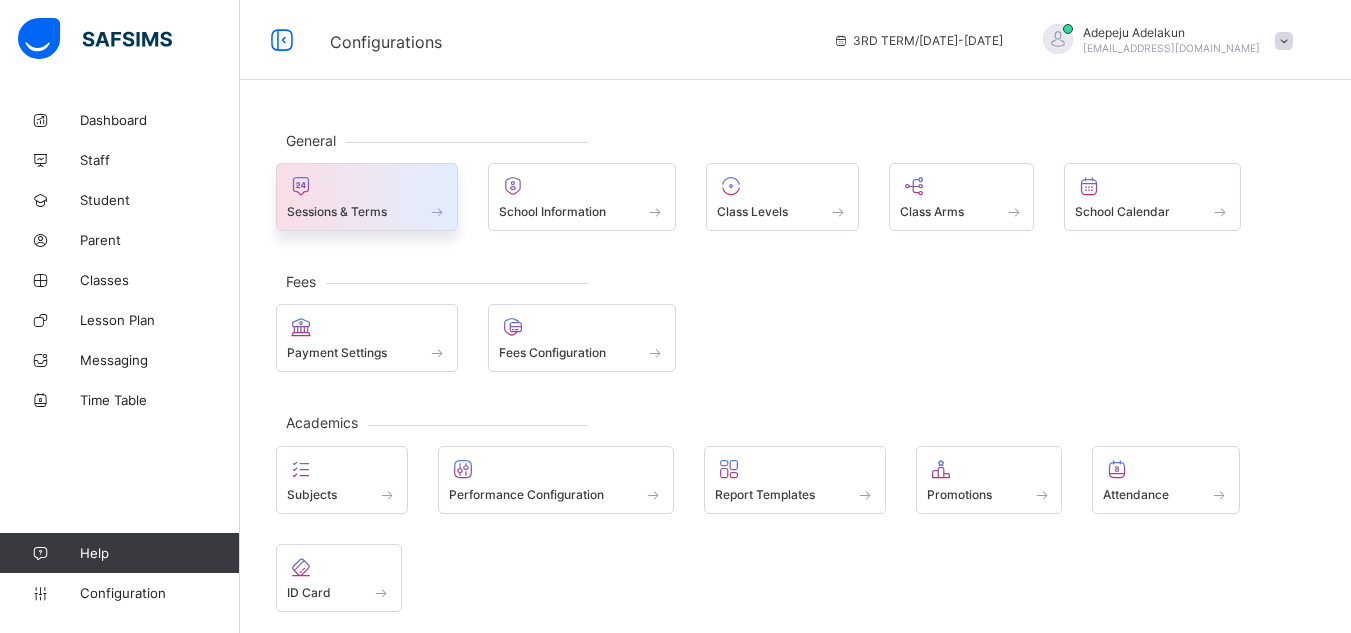 click at bounding box center [367, 186] 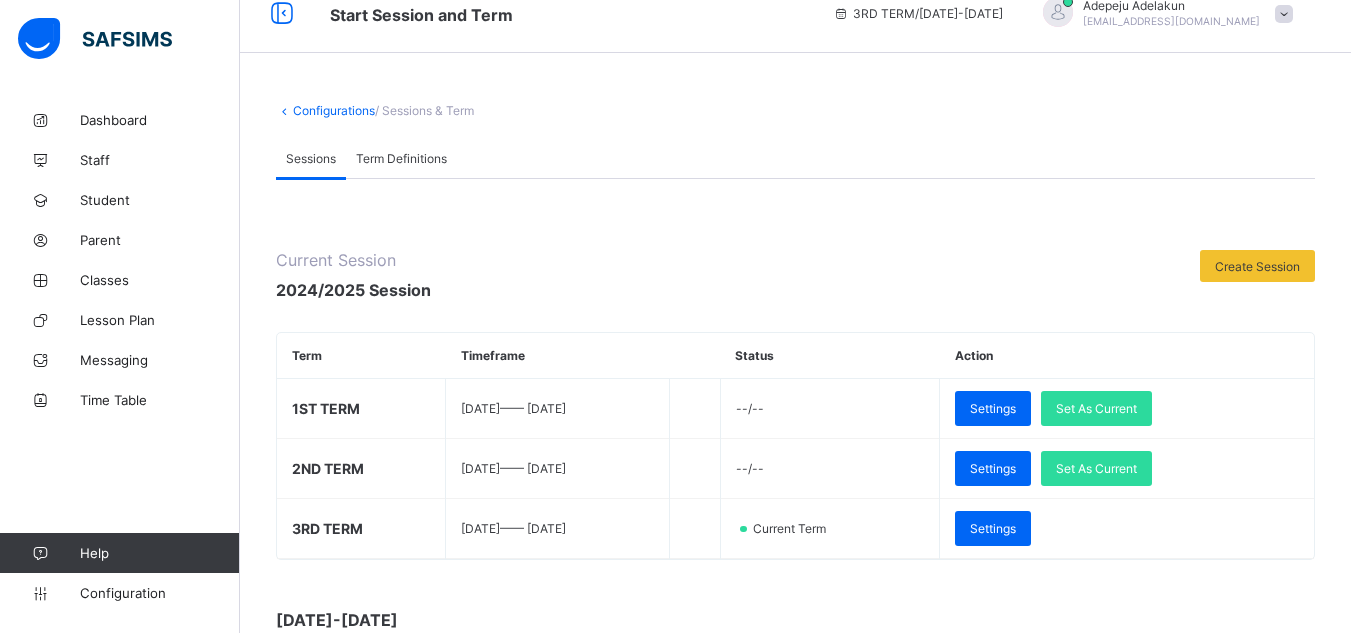 scroll, scrollTop: 0, scrollLeft: 0, axis: both 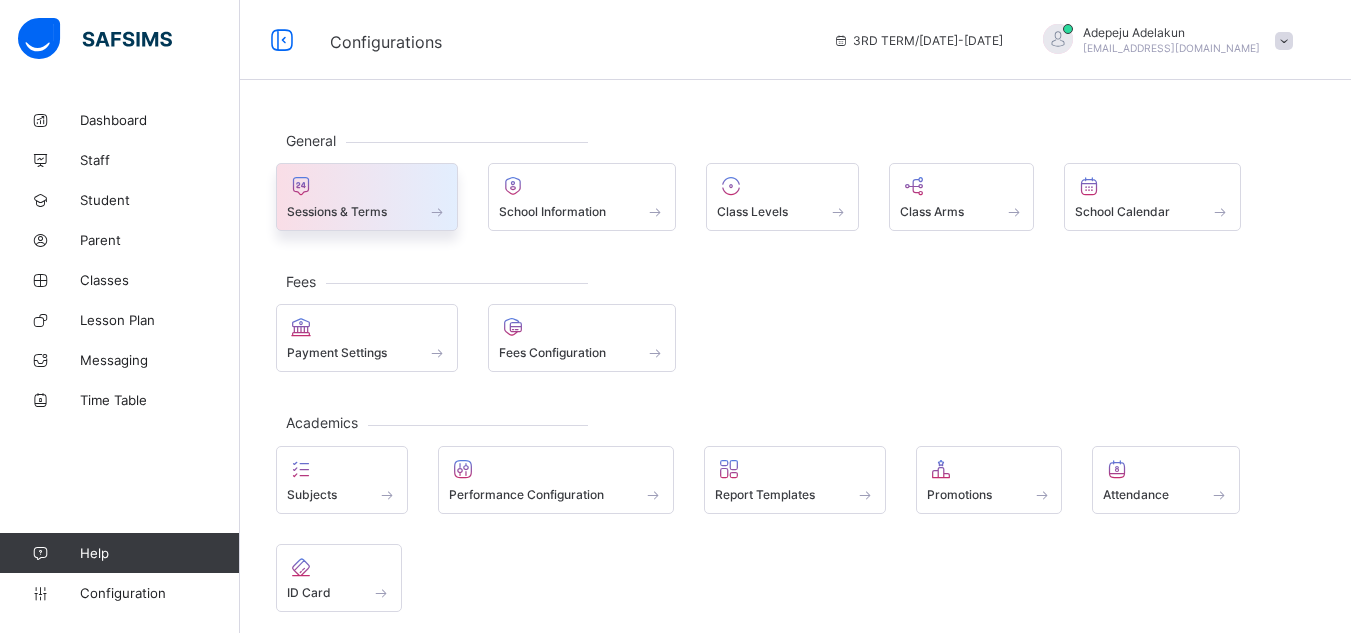click at bounding box center [367, 200] 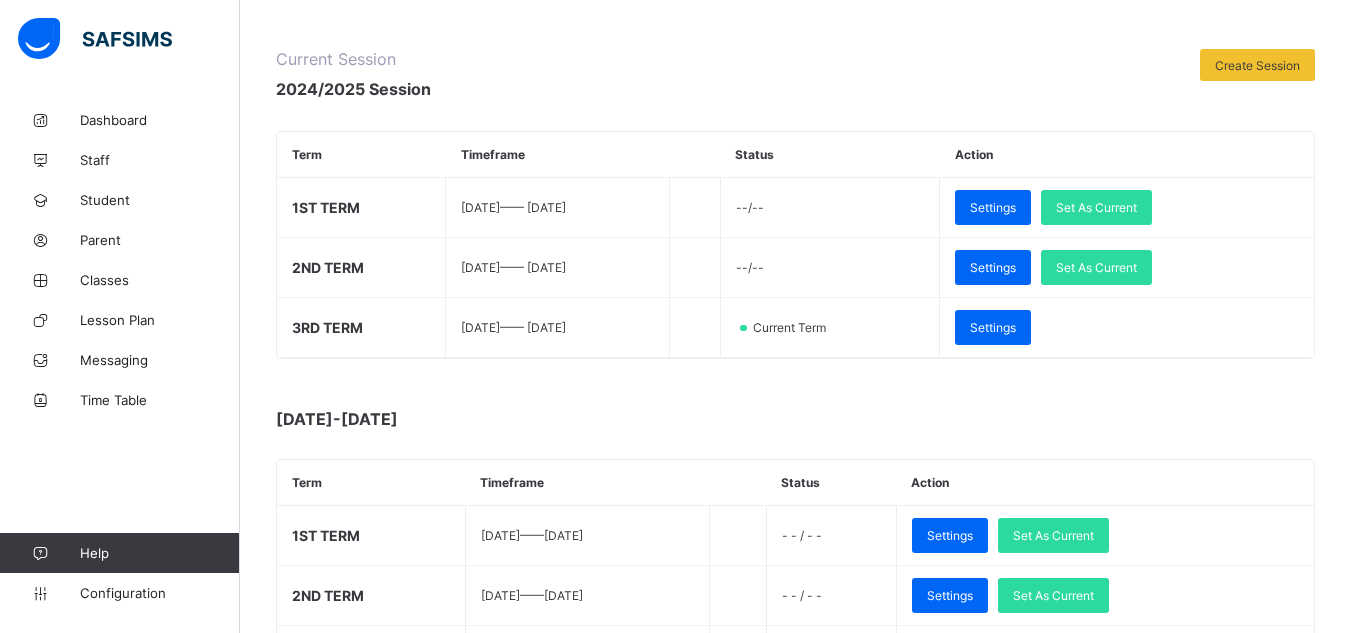 scroll, scrollTop: 229, scrollLeft: 0, axis: vertical 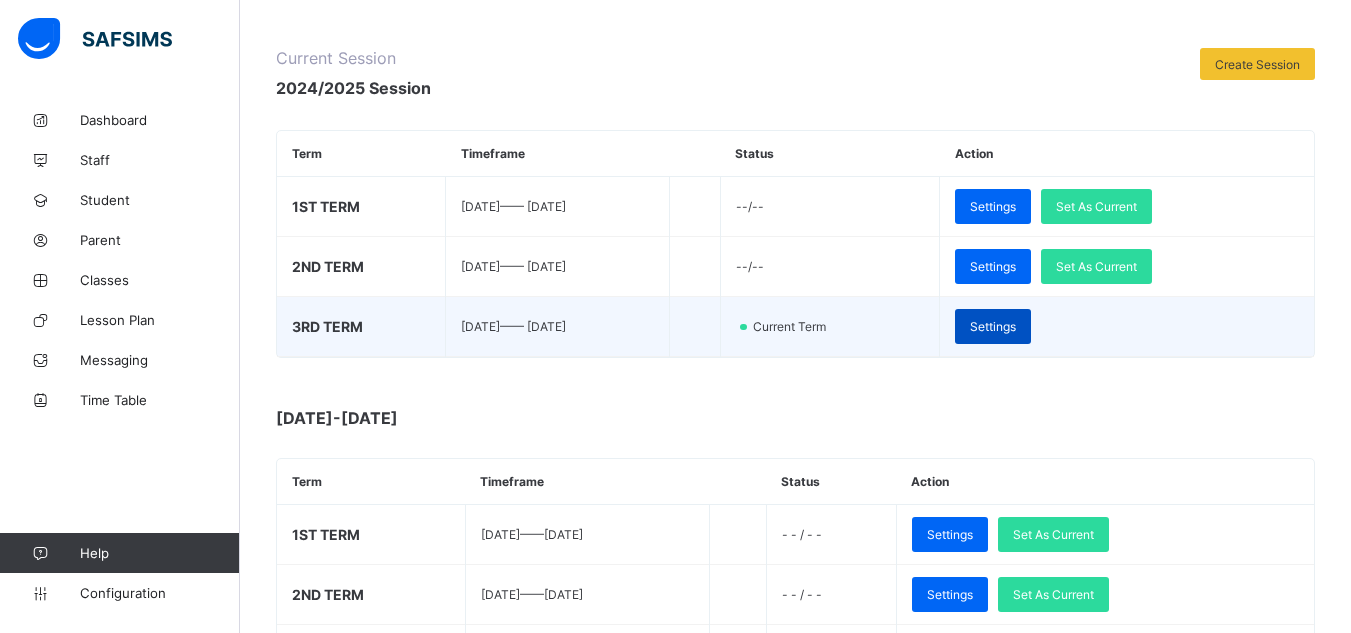 click on "Settings" at bounding box center [993, 326] 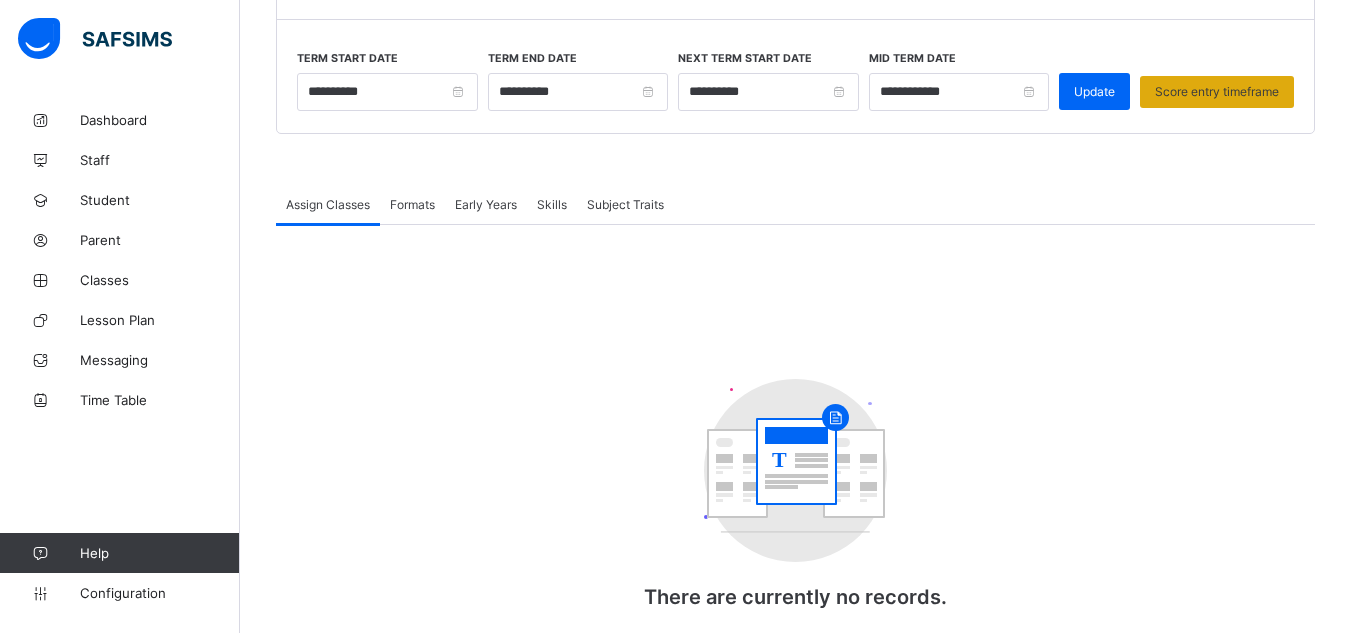 click on "Score entry timeframe" at bounding box center (1217, 91) 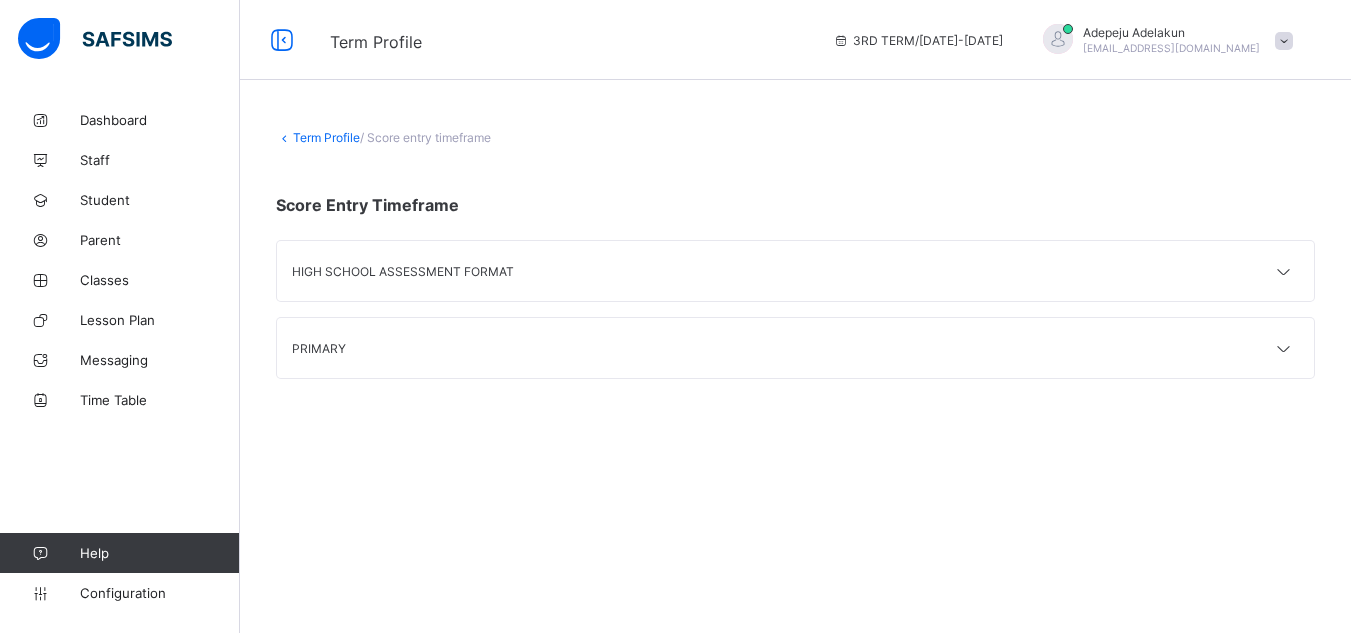 scroll, scrollTop: 0, scrollLeft: 0, axis: both 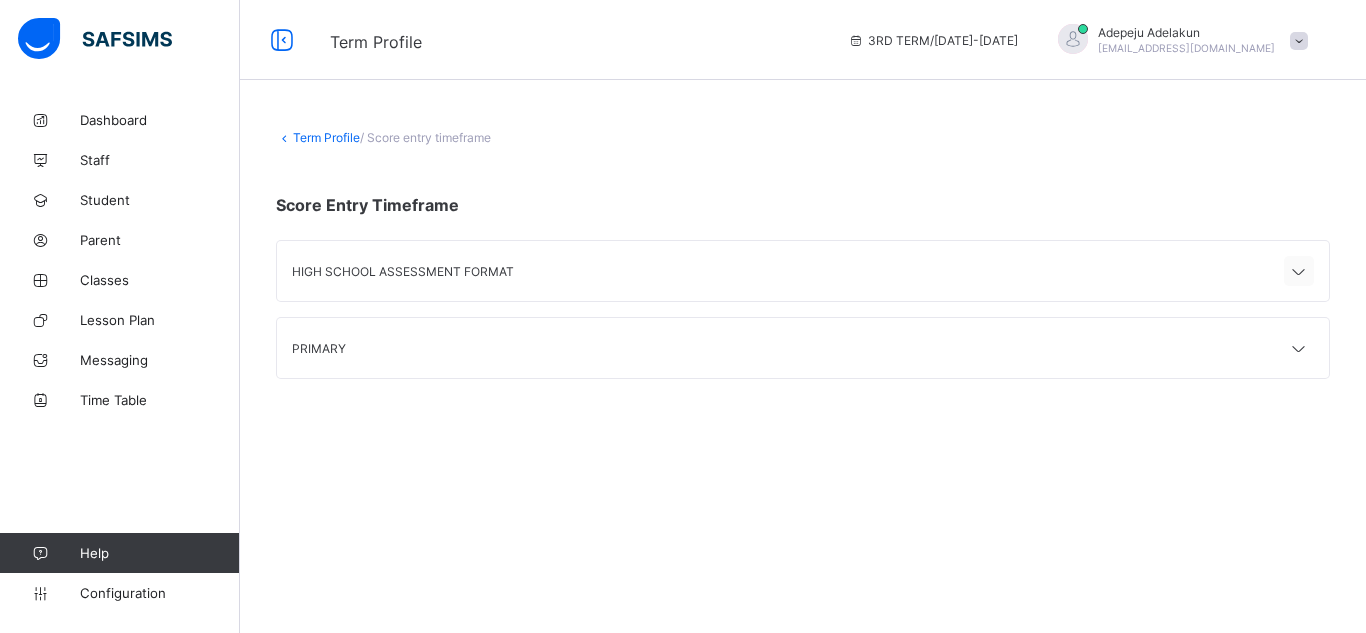 click at bounding box center (1299, 272) 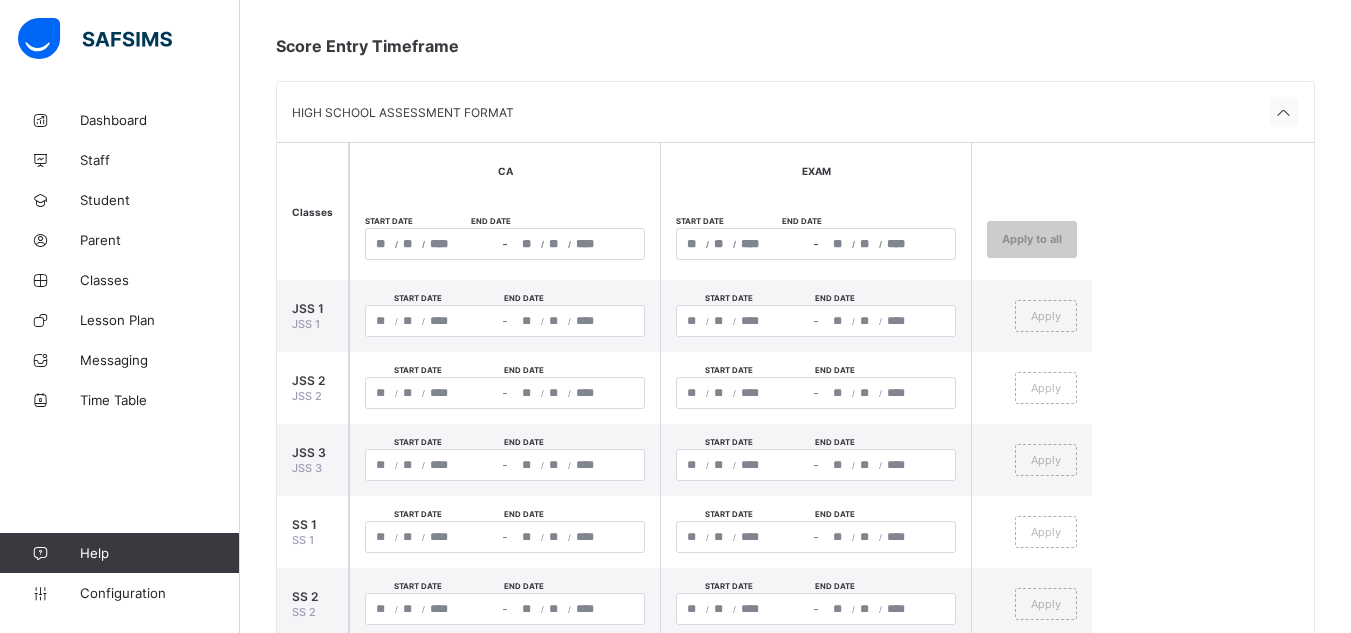 scroll, scrollTop: 177, scrollLeft: 0, axis: vertical 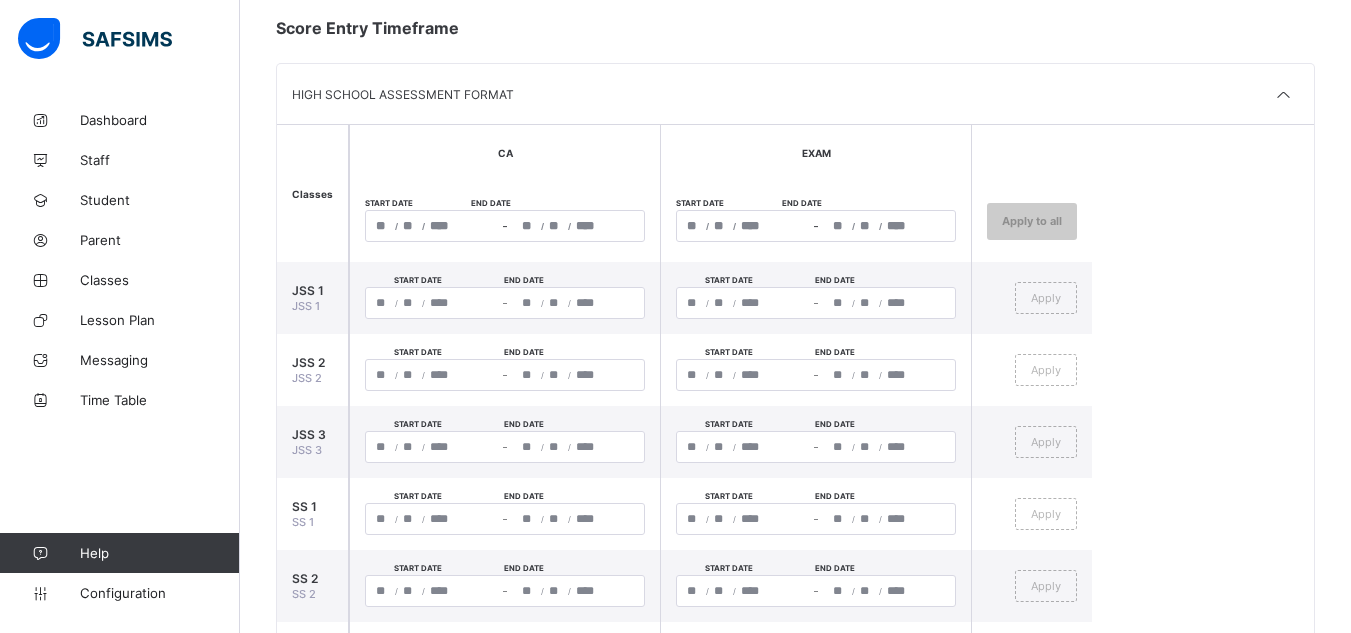 click on "/ / – / /" at bounding box center (505, 226) 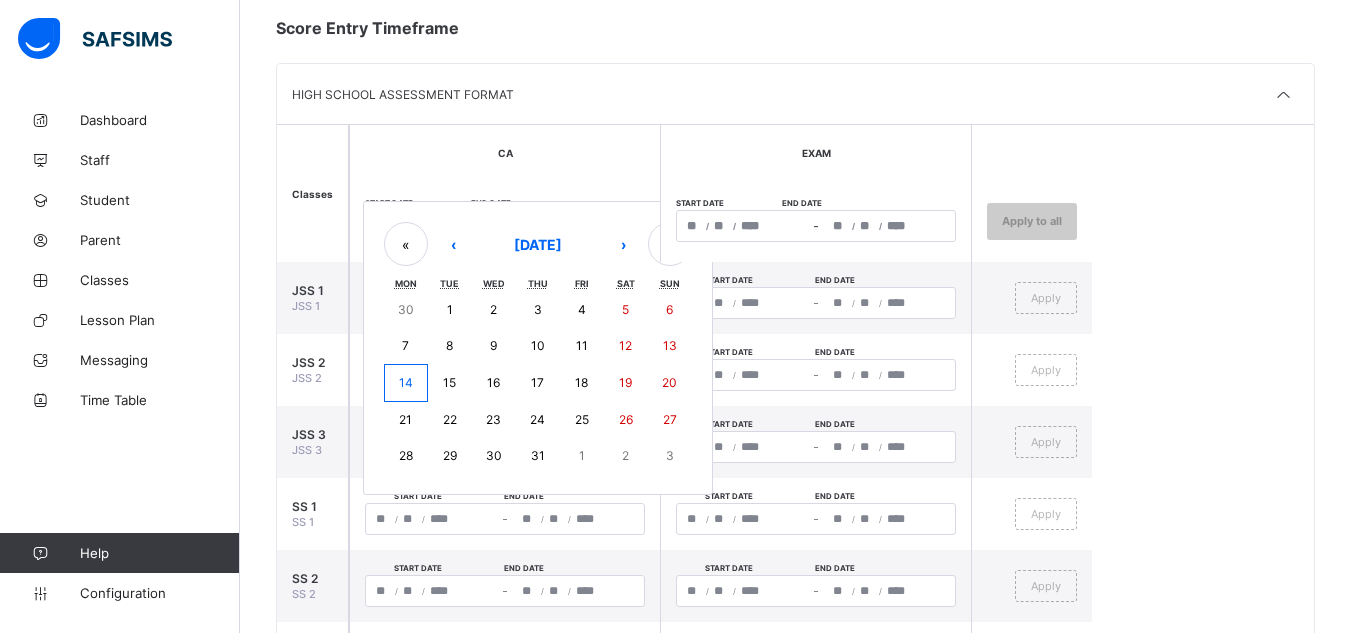 click on "14" at bounding box center [406, 382] 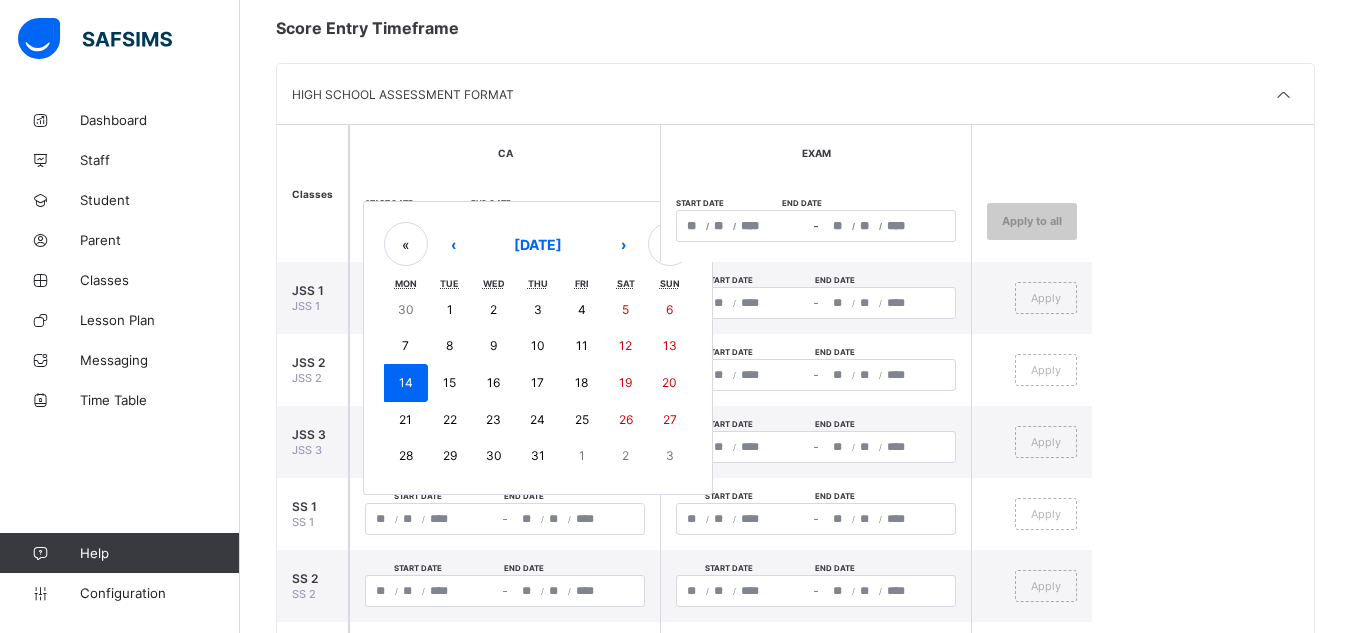 click on "14" at bounding box center (406, 383) 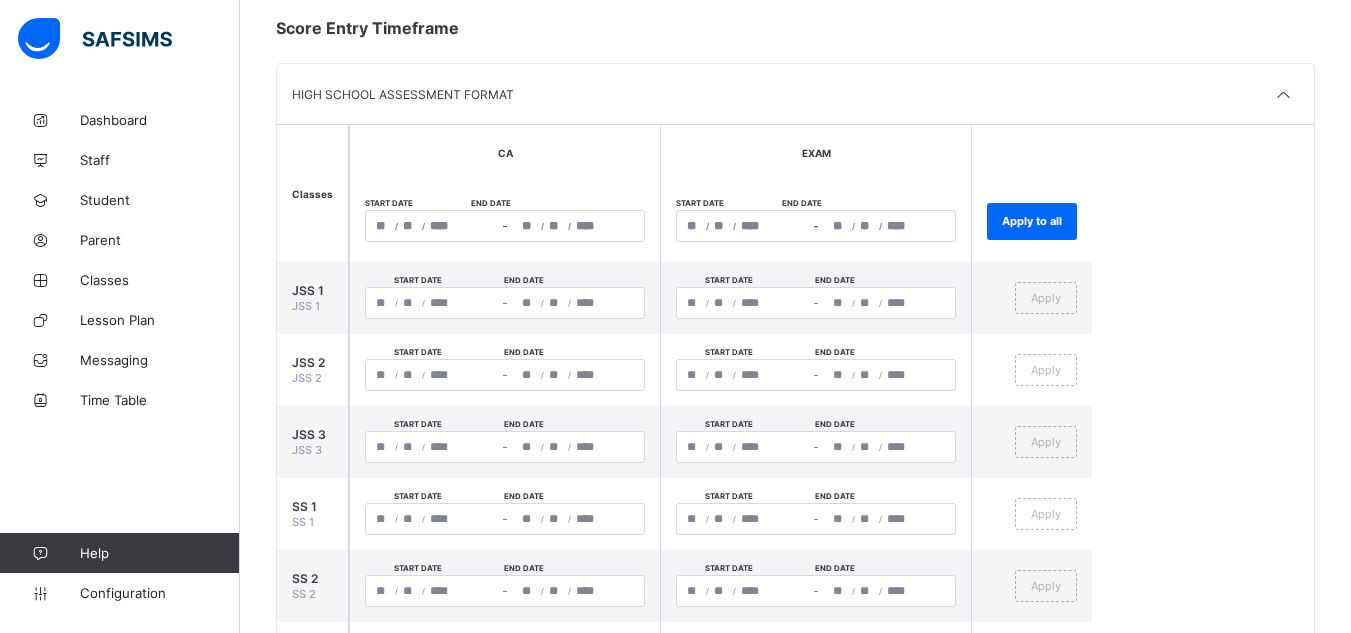 click on "**********" at bounding box center [505, 226] 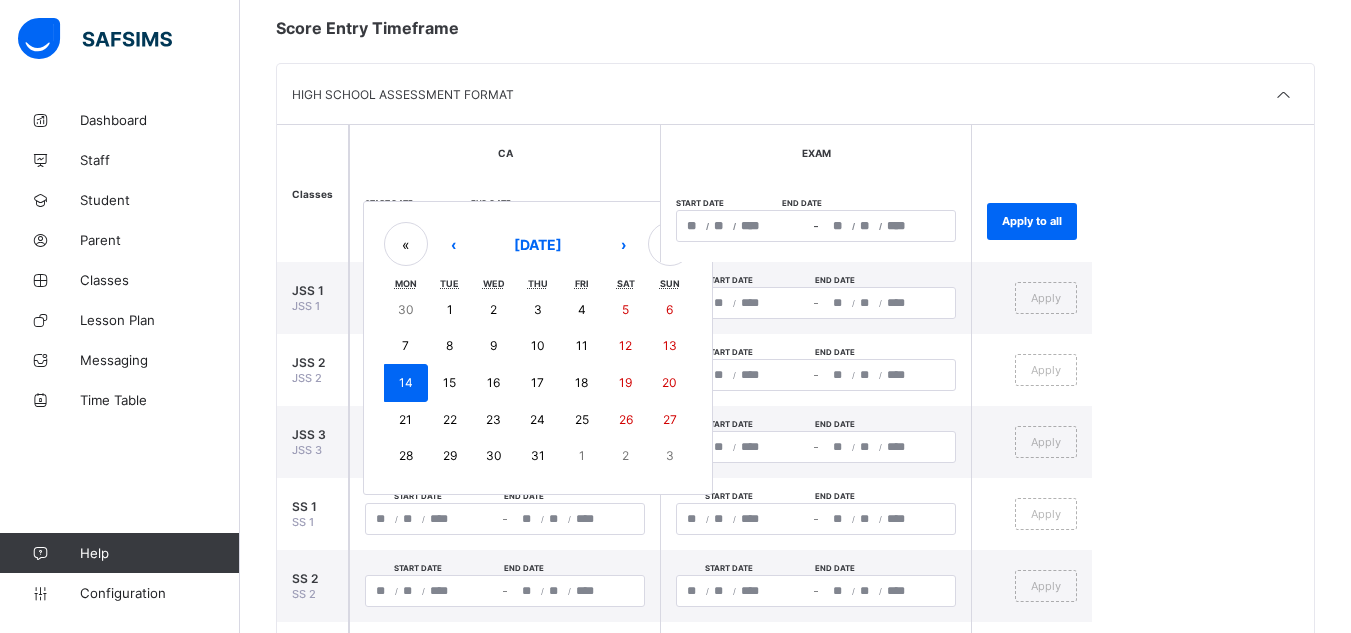 click on "25" at bounding box center (582, 420) 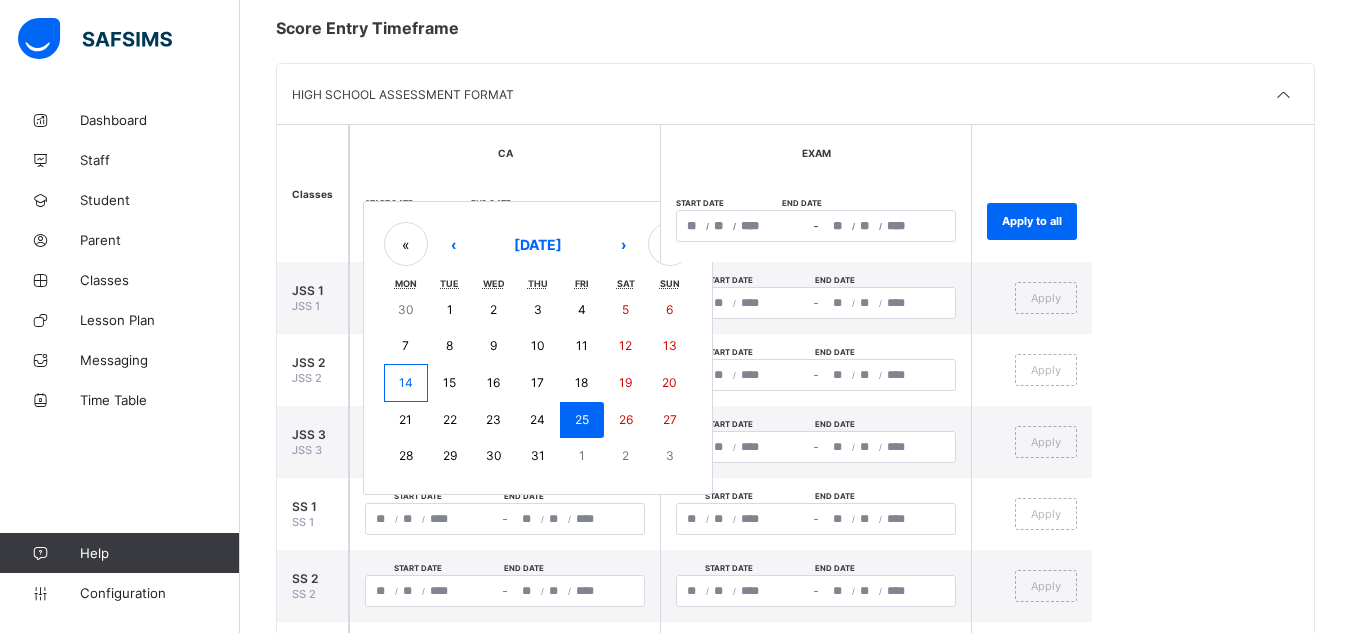 click on "**********" at bounding box center [795, 409] 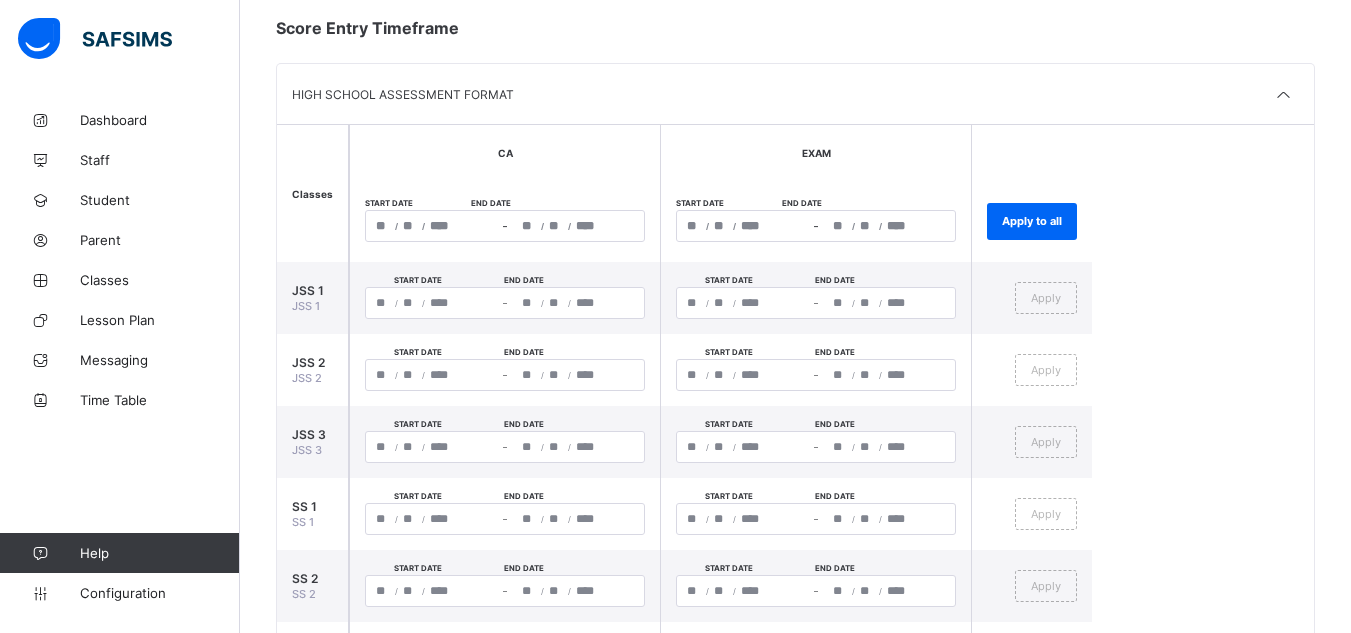 click on "**********" at bounding box center [505, 226] 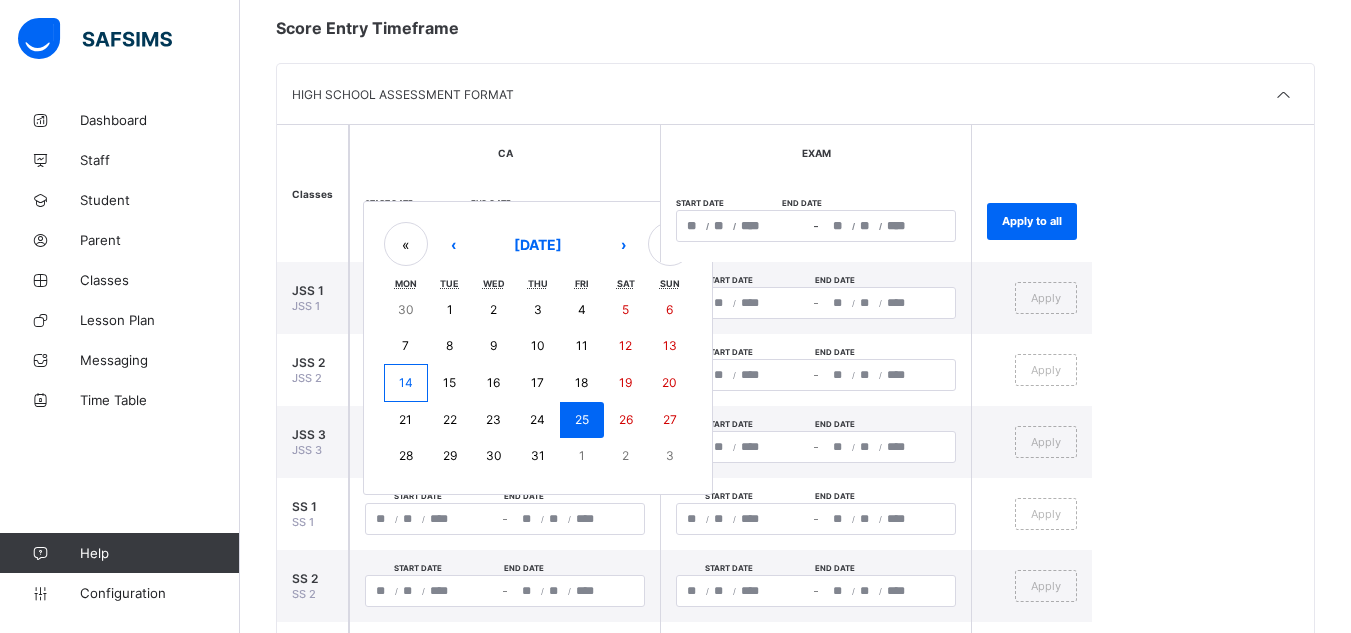 click on "25" at bounding box center (582, 420) 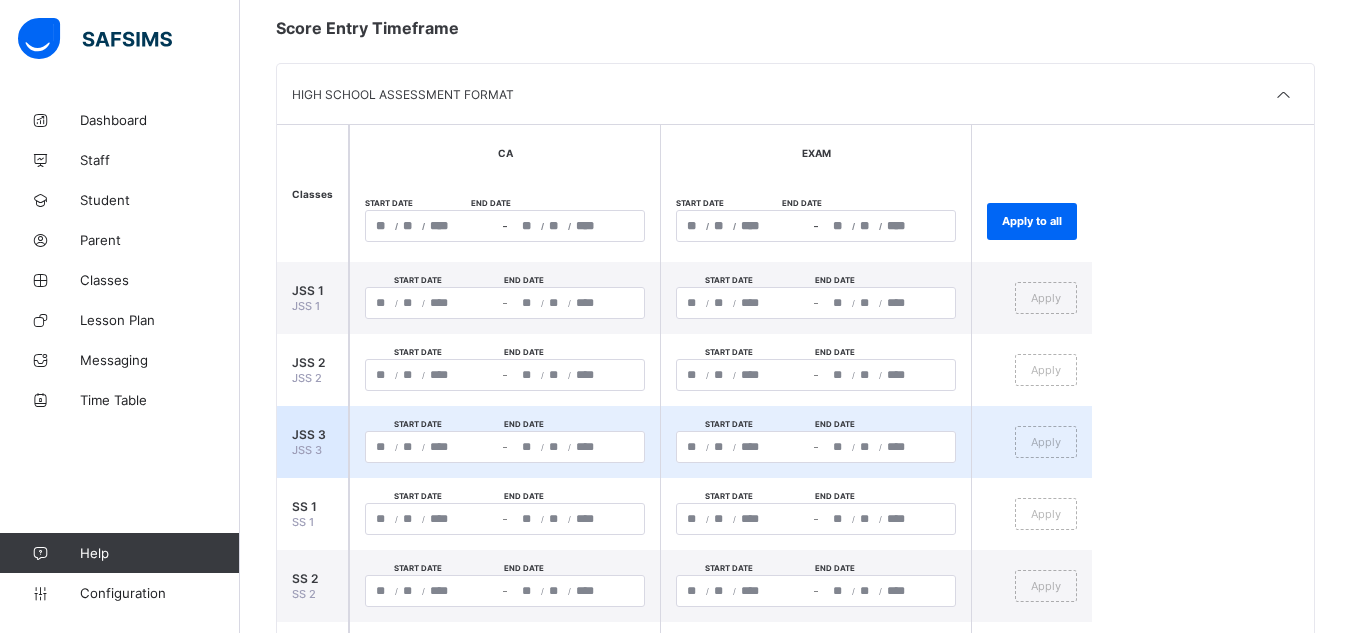 click on "Start date  End date / / – / /" at bounding box center [504, 442] 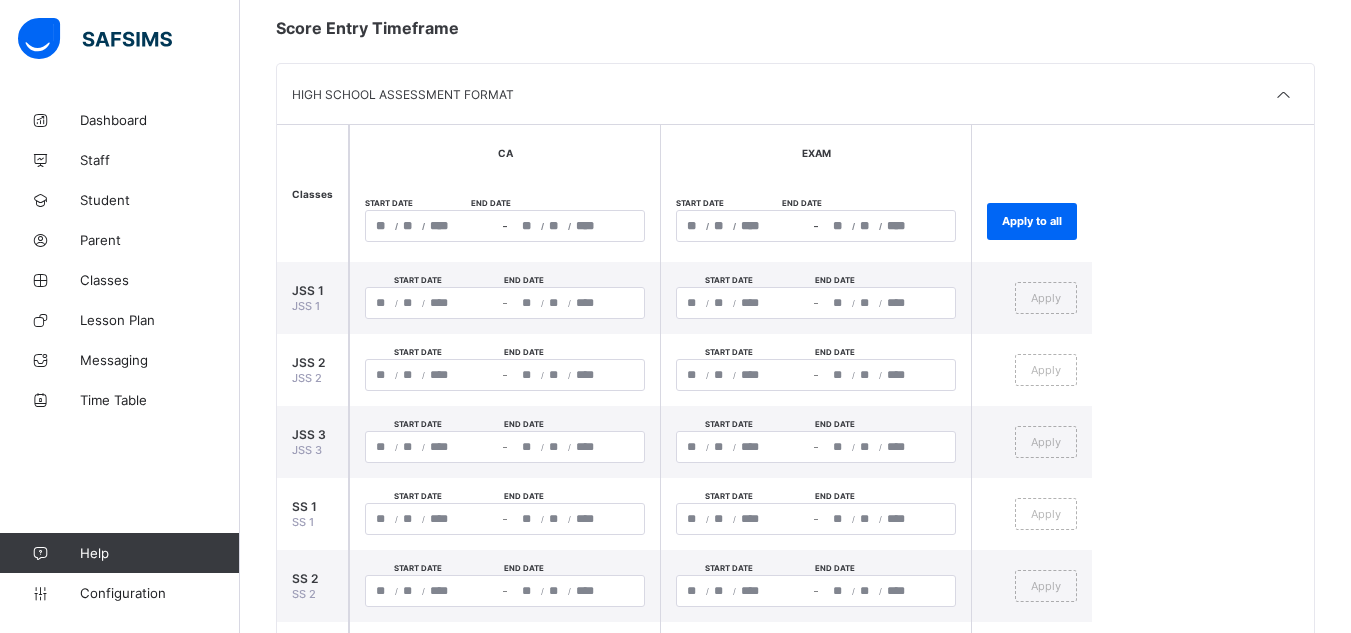 click on "**********" at bounding box center (505, 226) 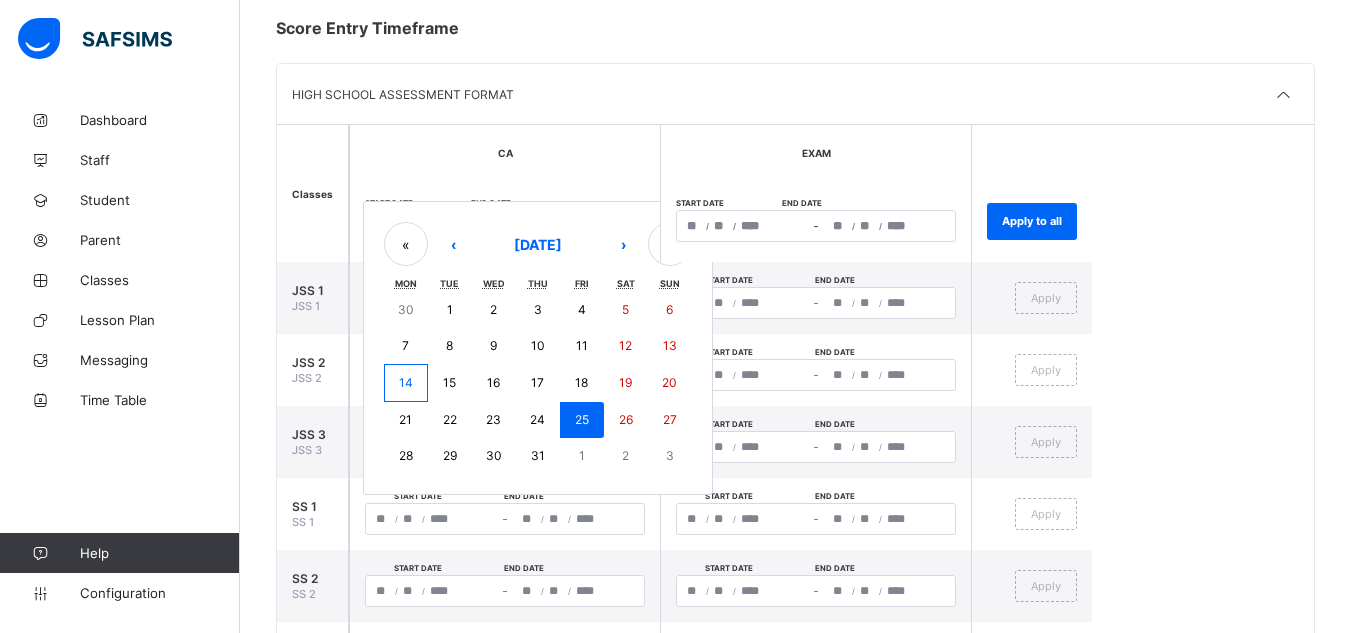 click on "14" at bounding box center [406, 383] 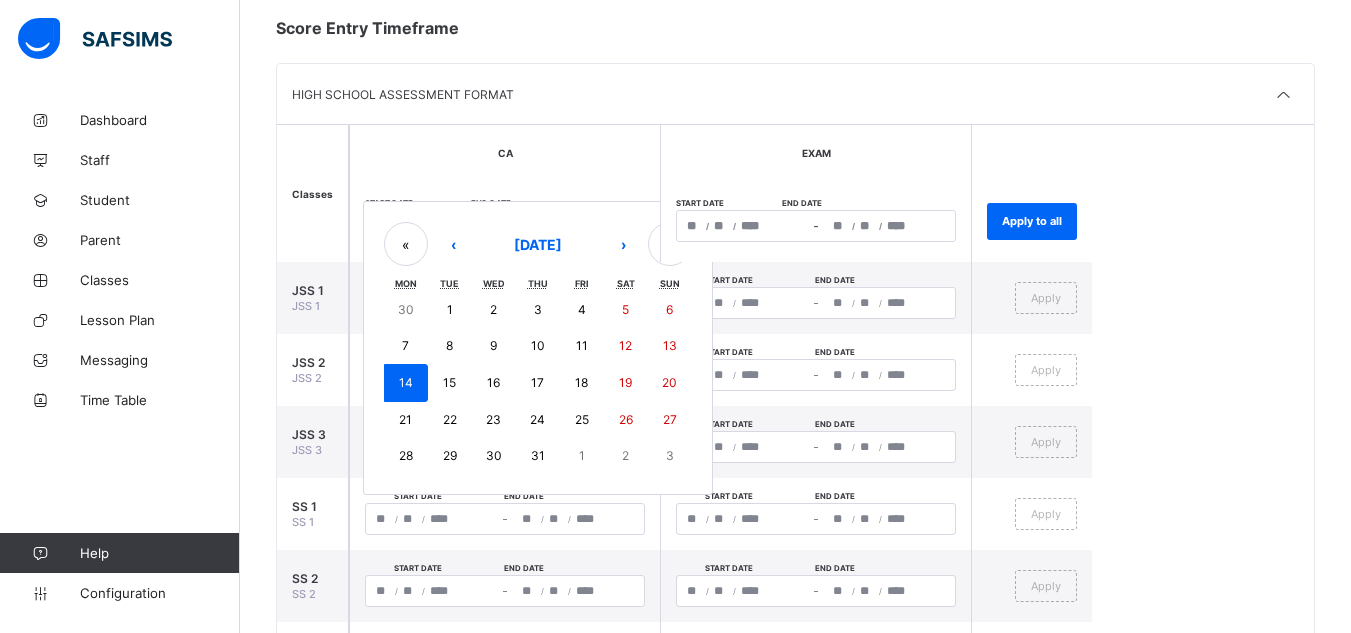 click on "14" at bounding box center (406, 382) 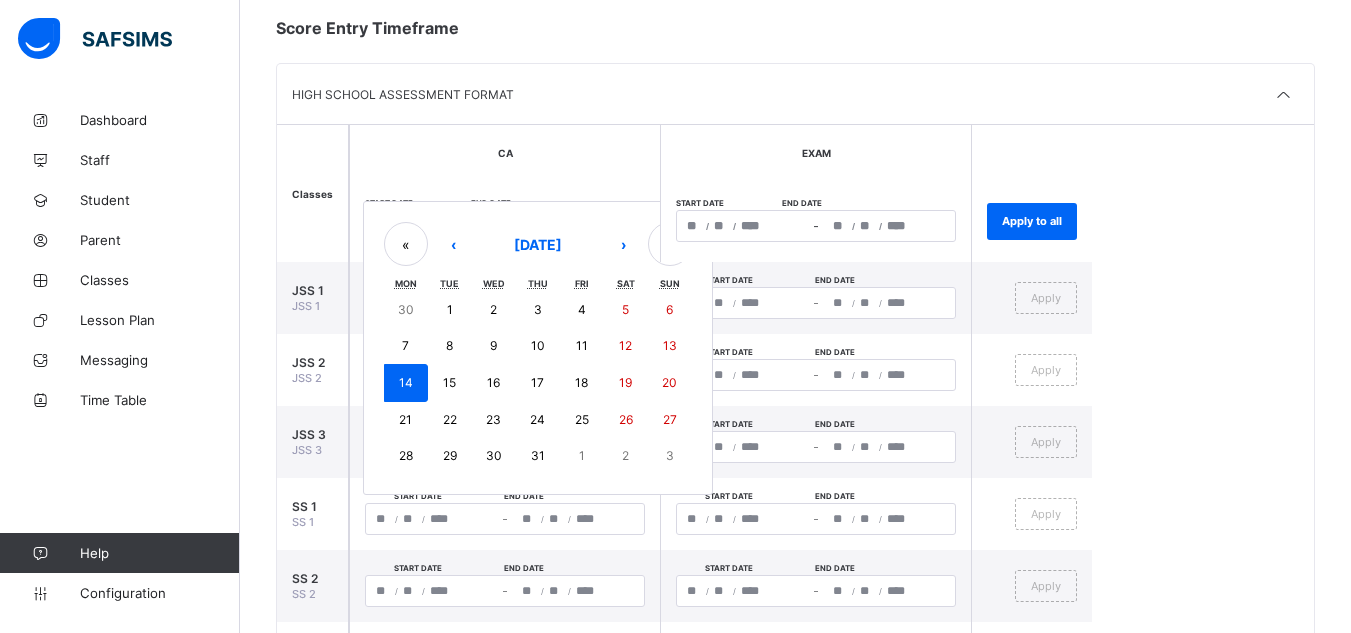 type on "**********" 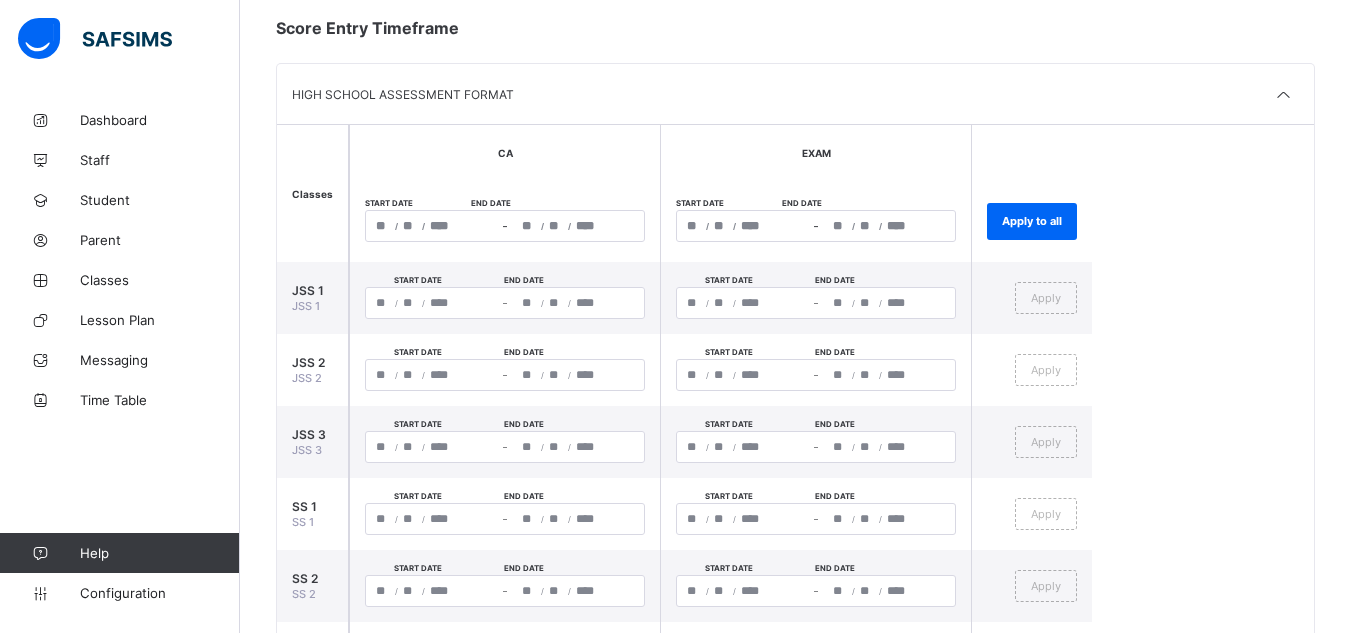 click on "**********" at bounding box center [505, 226] 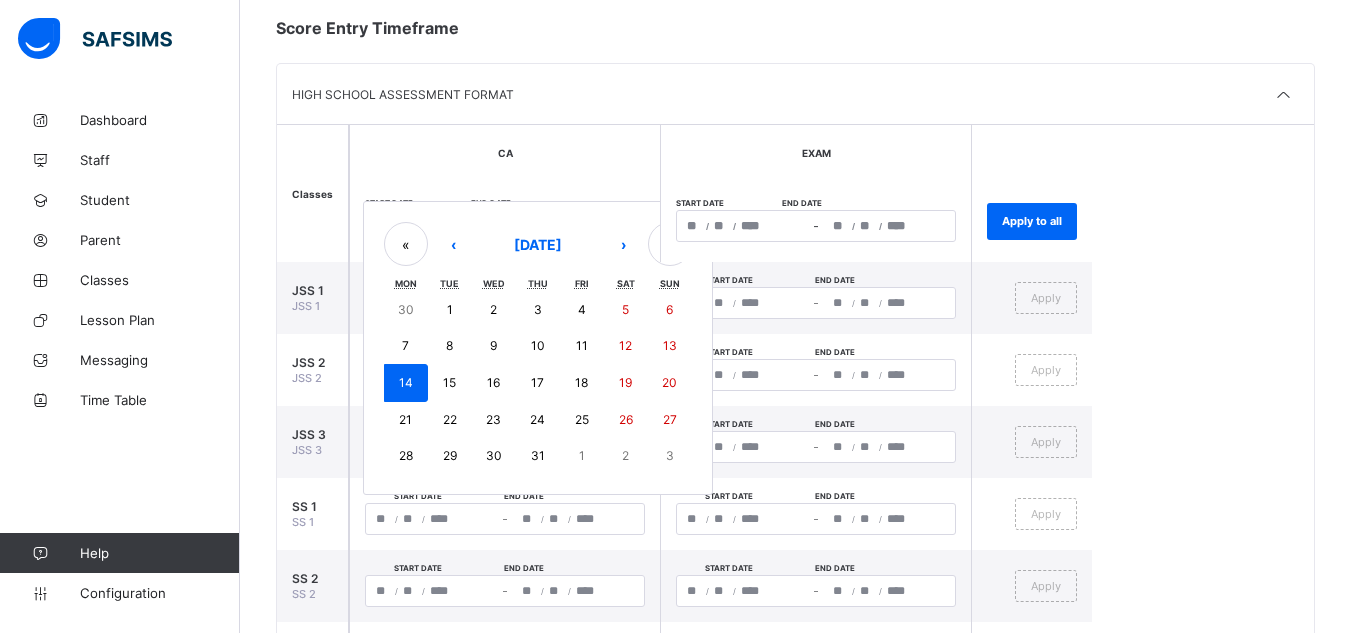 click on "26" at bounding box center [626, 420] 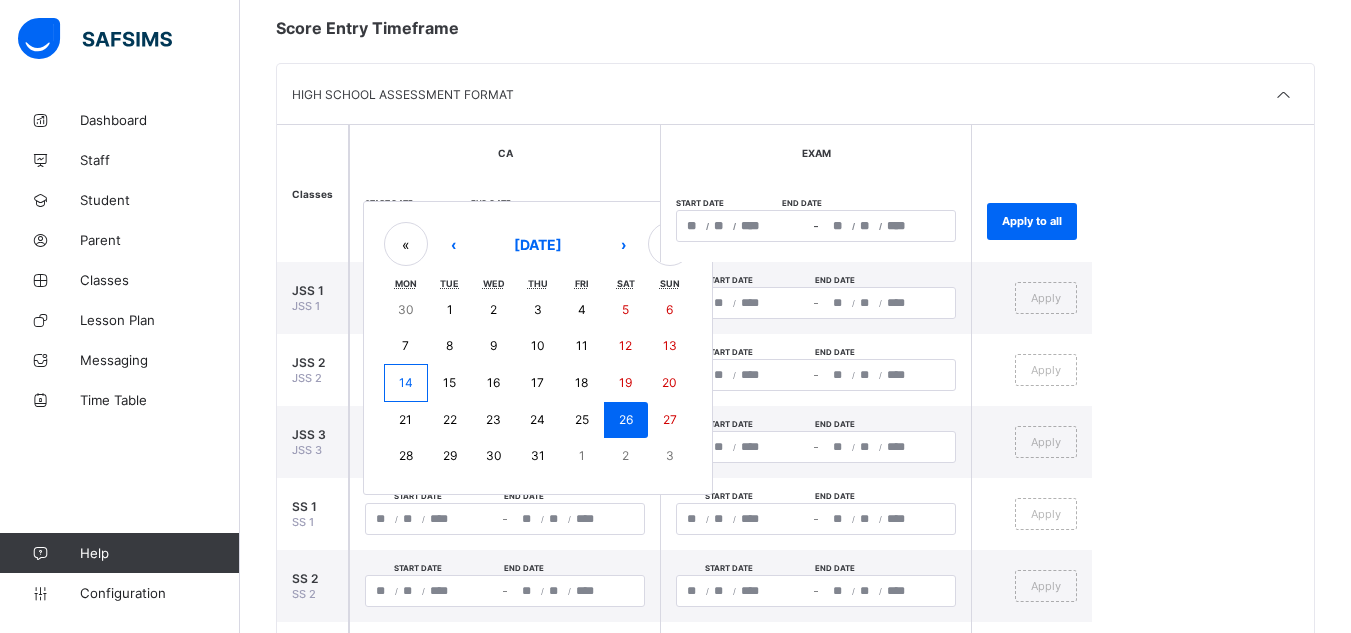 click on "25" at bounding box center (582, 419) 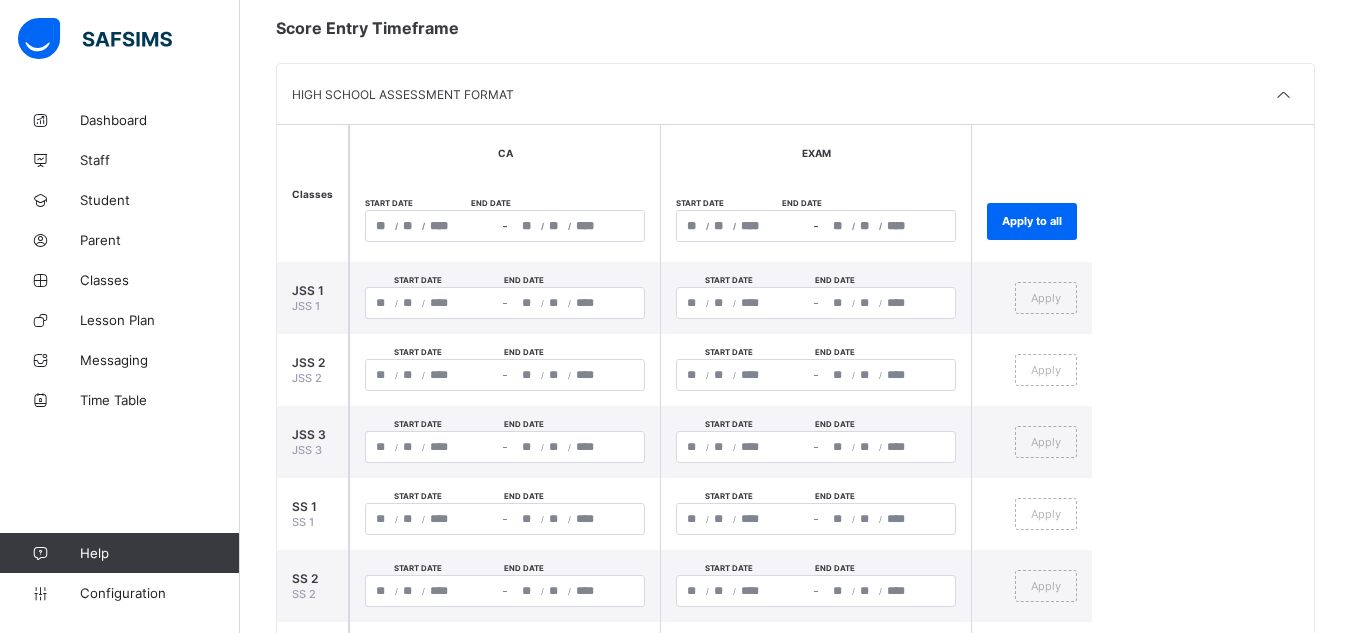 click on "**********" at bounding box center (505, 226) 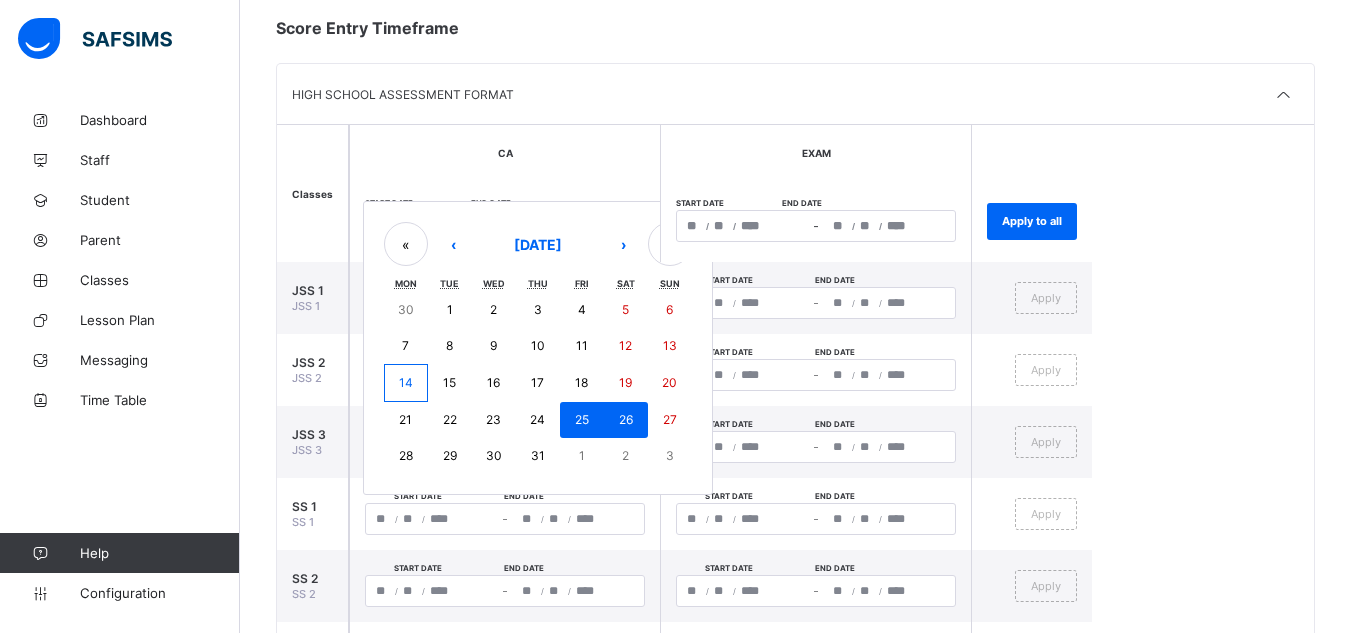 click on "25" at bounding box center [582, 419] 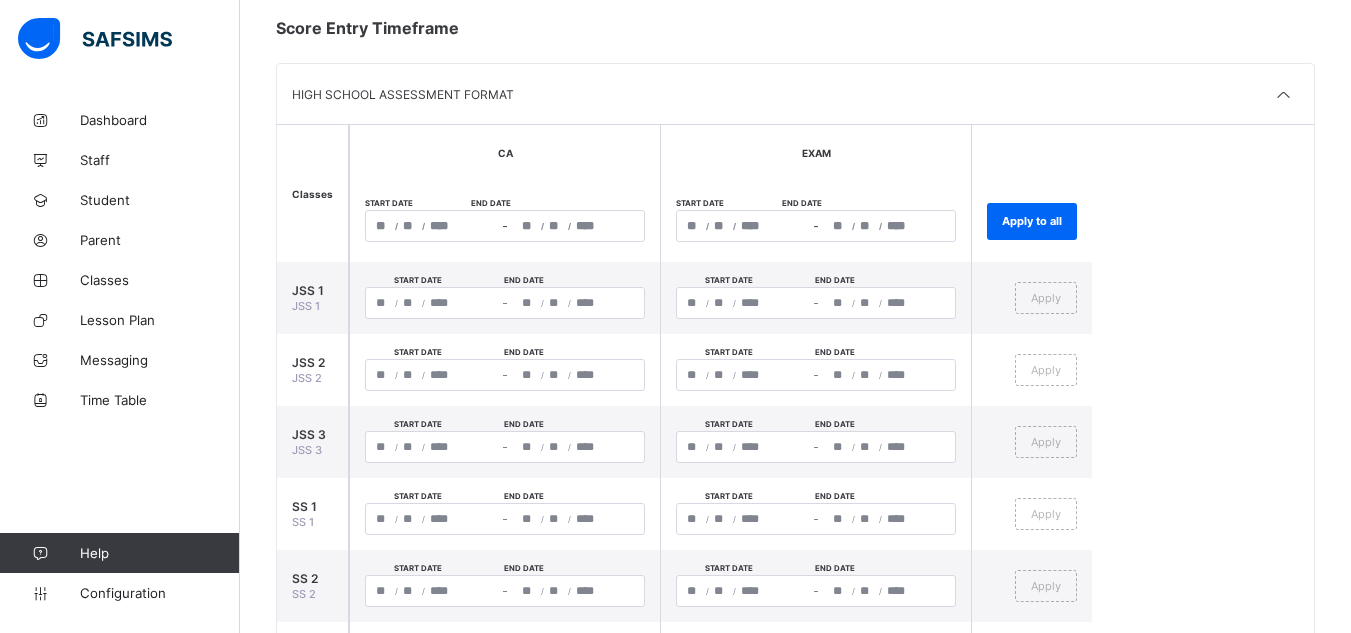 click on "**********" at bounding box center (795, 409) 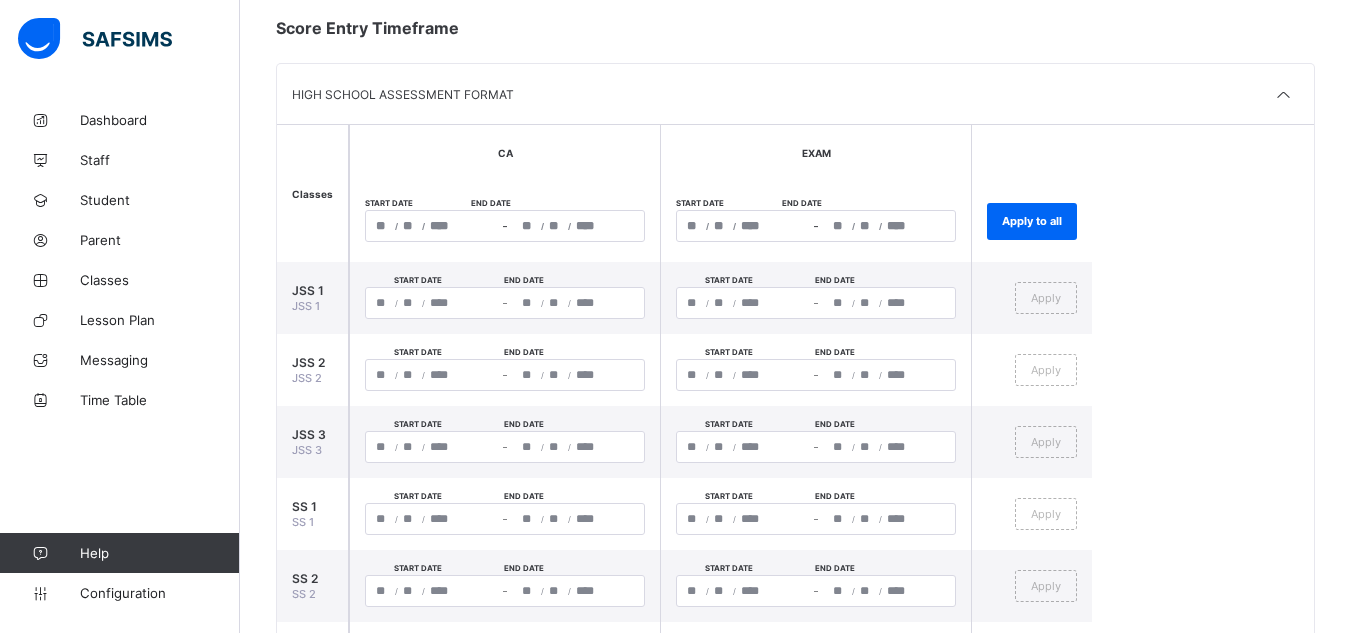 click on "**********" at bounding box center [505, 226] 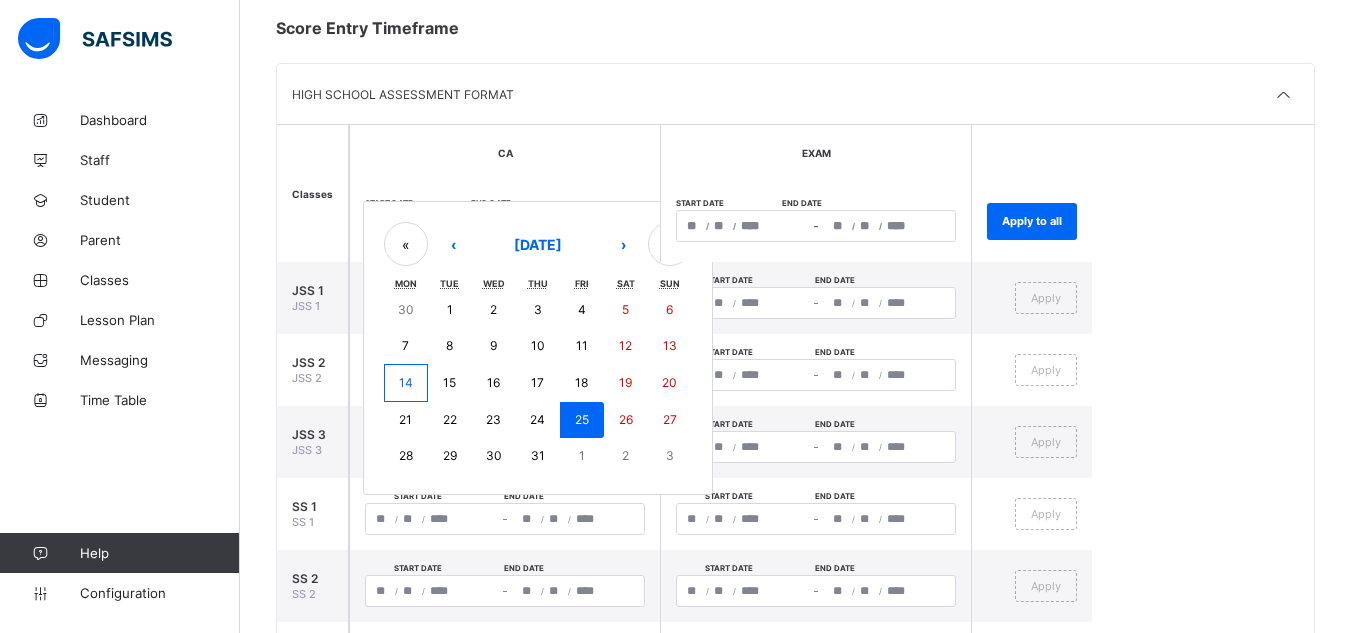 click on "25" at bounding box center (582, 419) 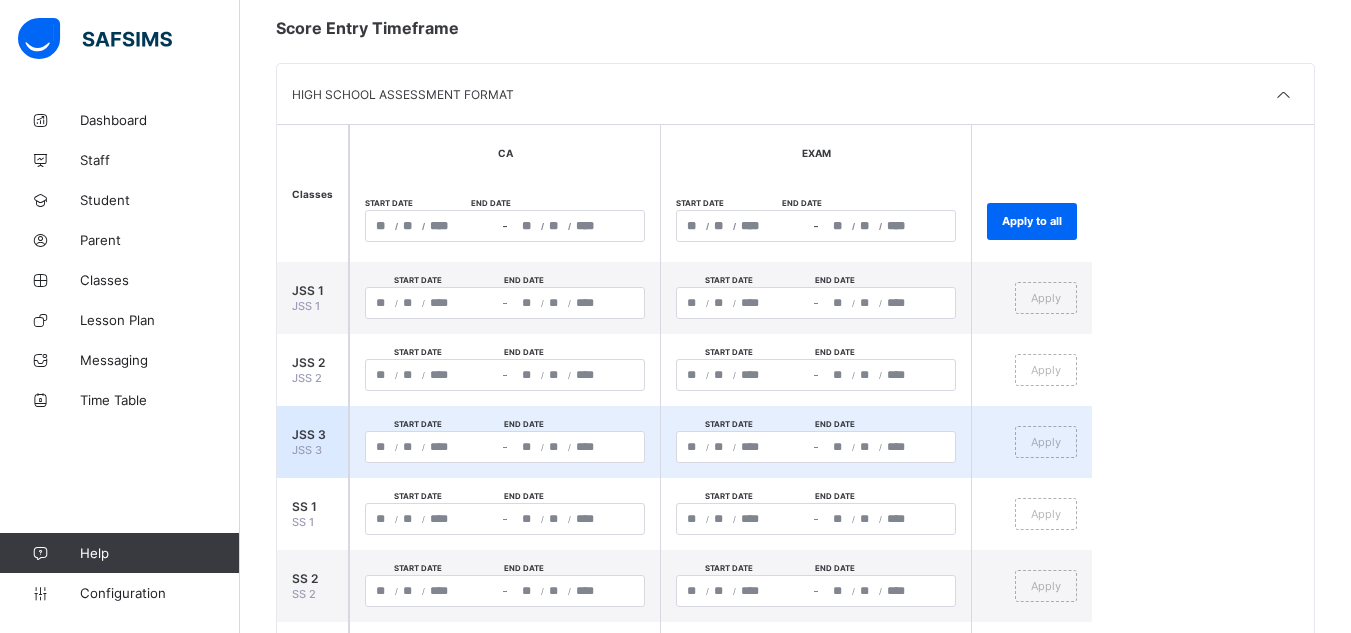 click on "Start date  End date / / – / /" at bounding box center [504, 442] 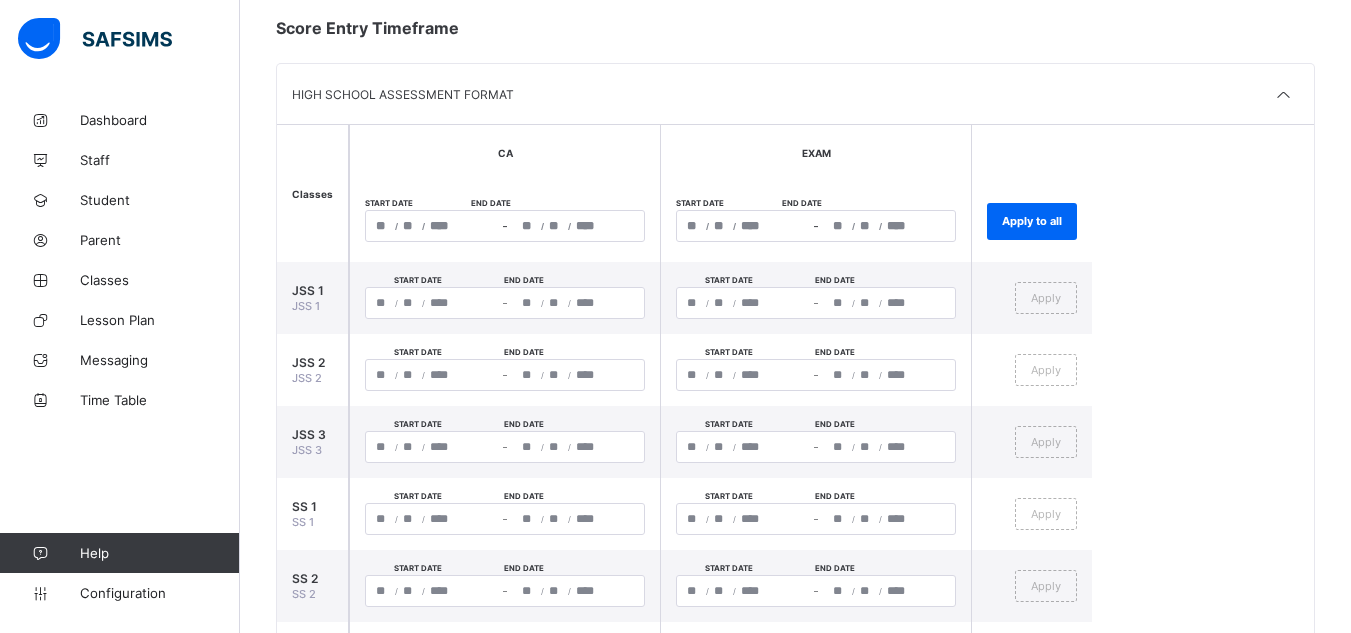 click on "**********" at bounding box center (505, 226) 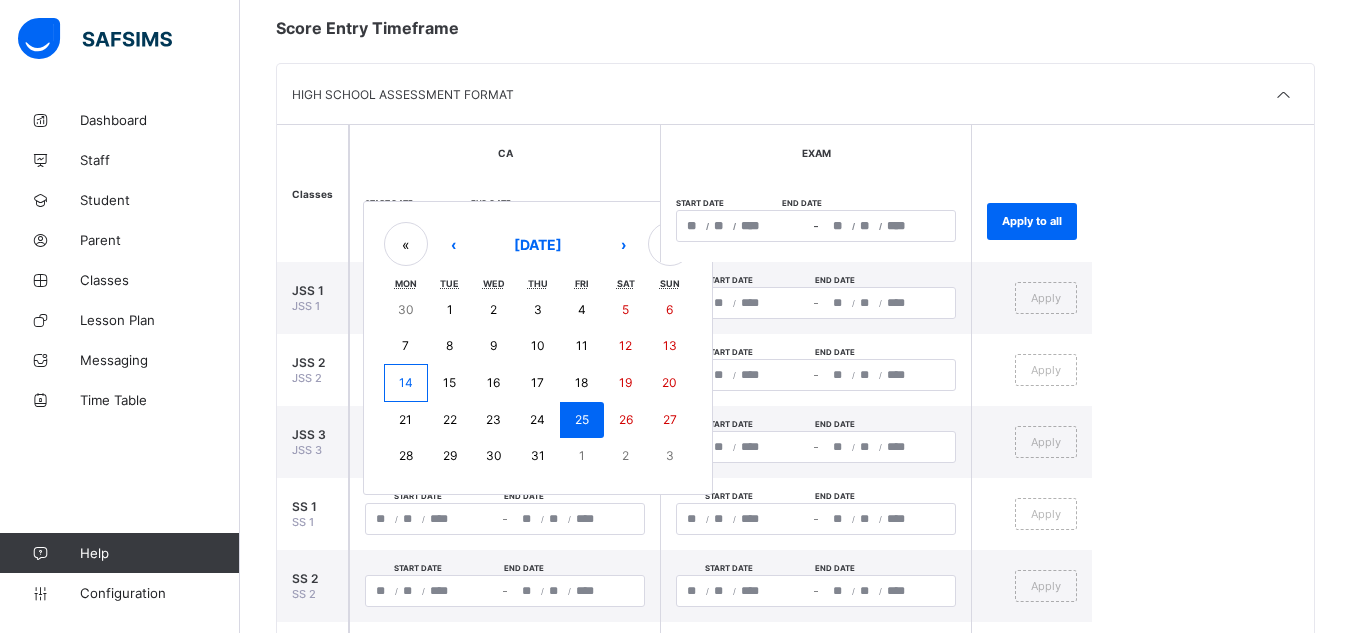 click on "14" at bounding box center [406, 383] 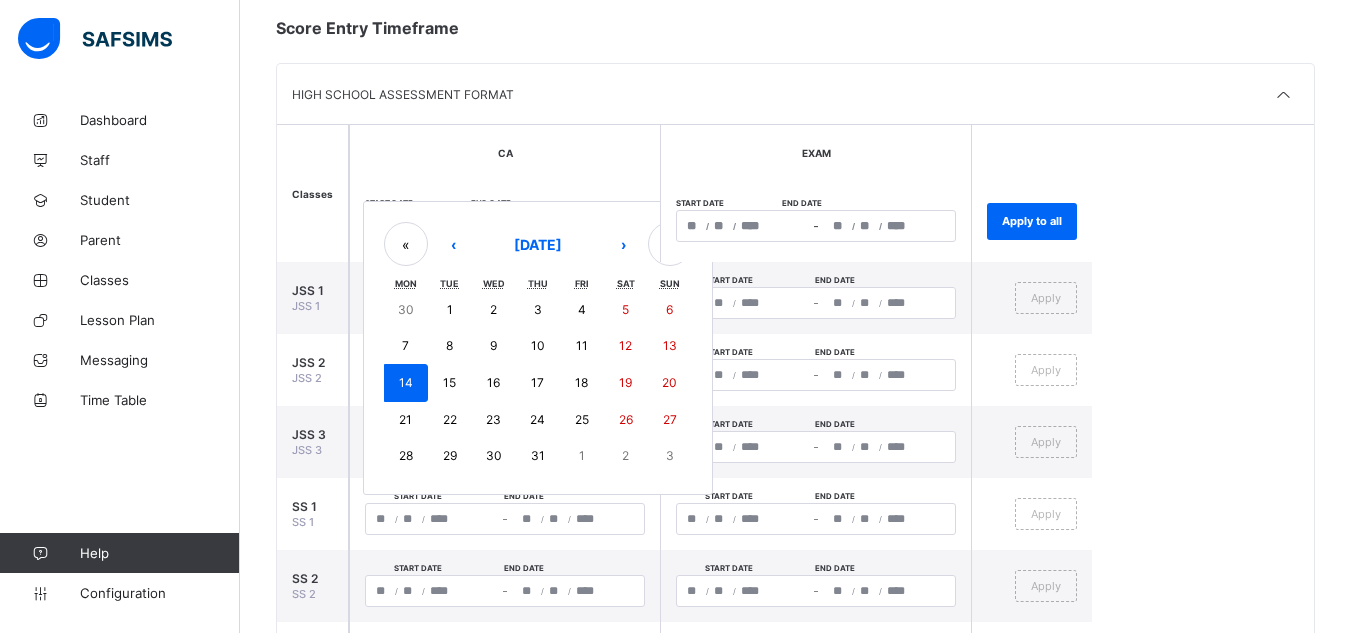 click on "14" at bounding box center (406, 383) 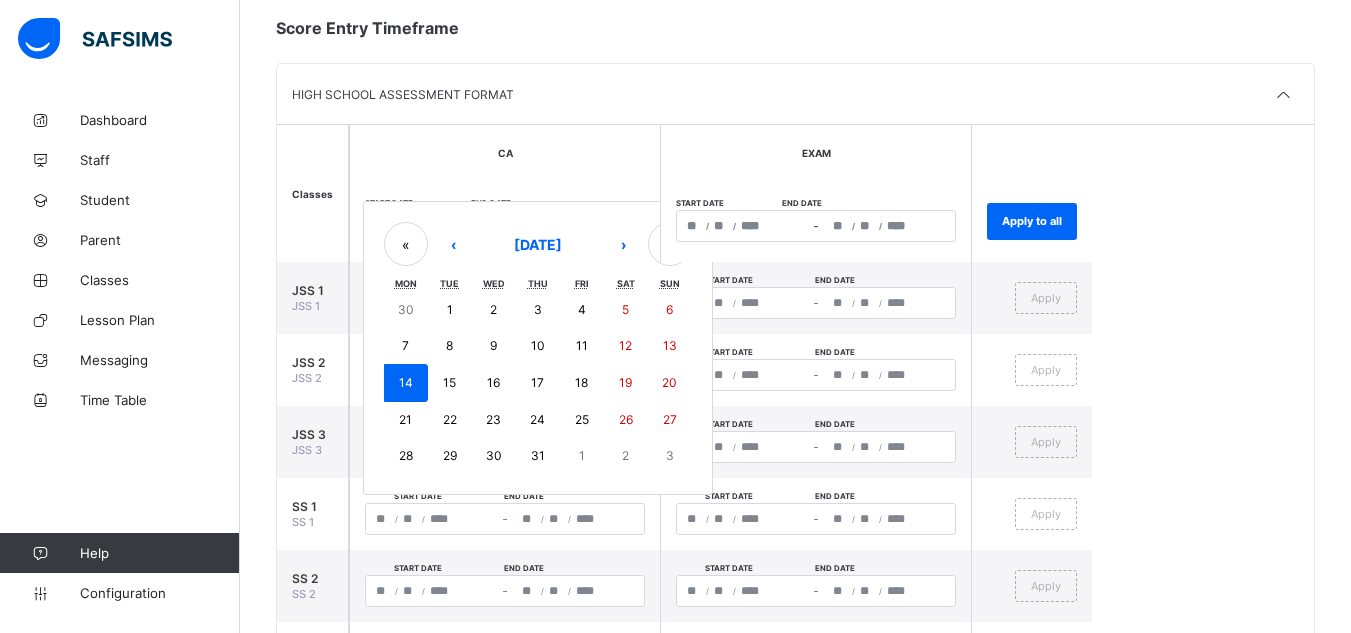 type on "**********" 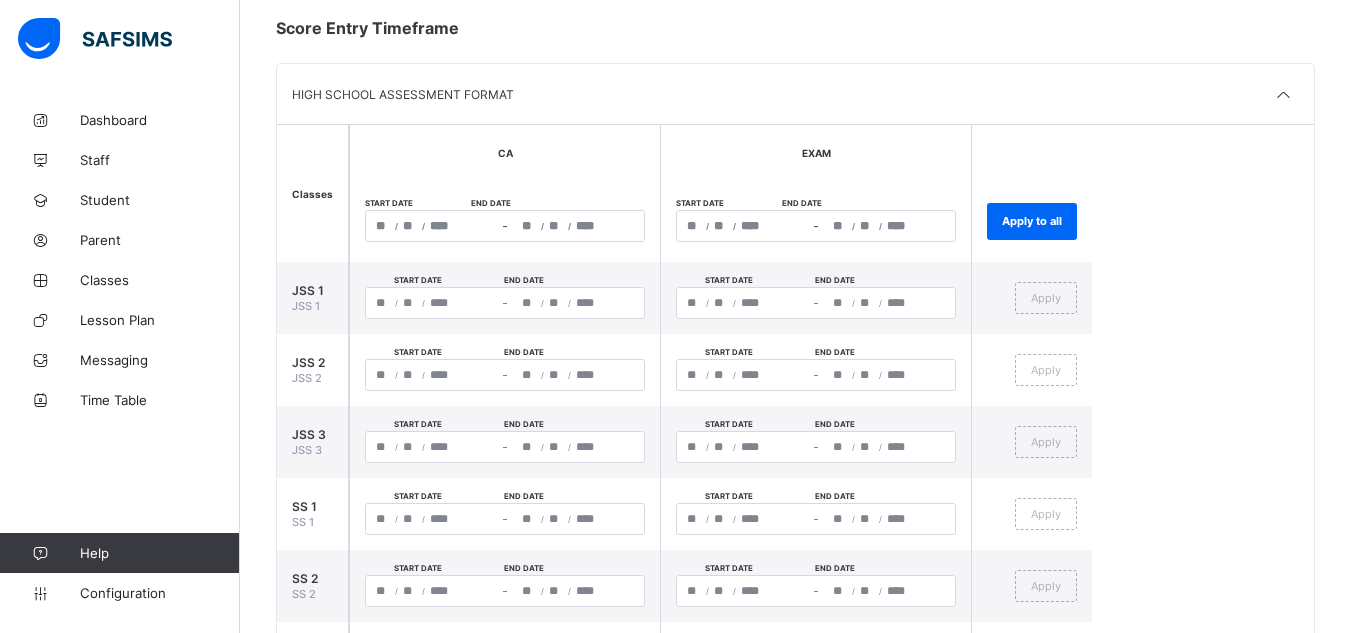 click on "**********" at bounding box center (505, 226) 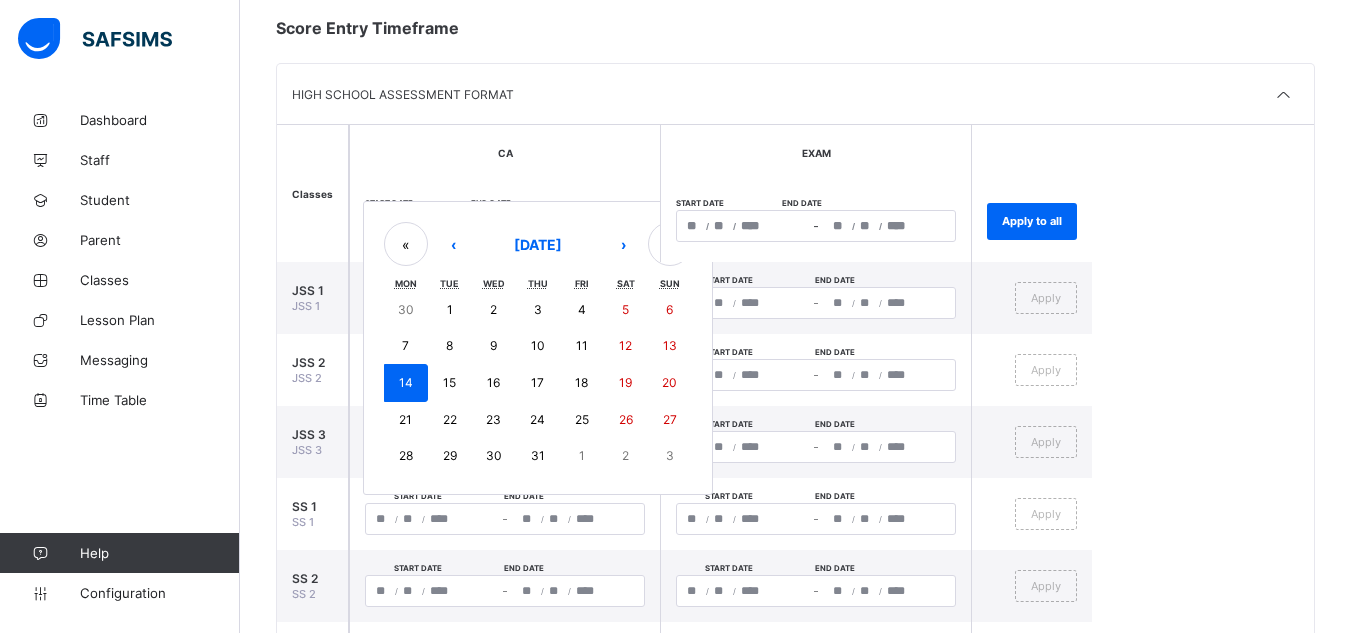 click on "25" at bounding box center (582, 419) 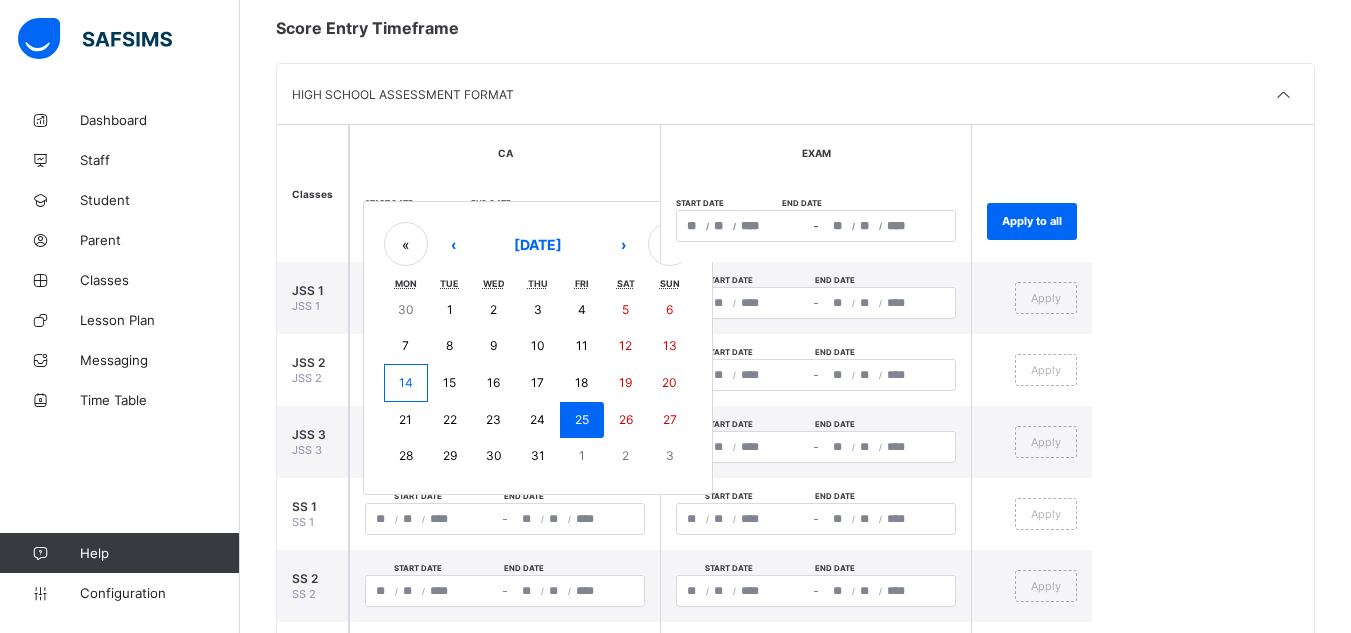 click on "25" at bounding box center [582, 420] 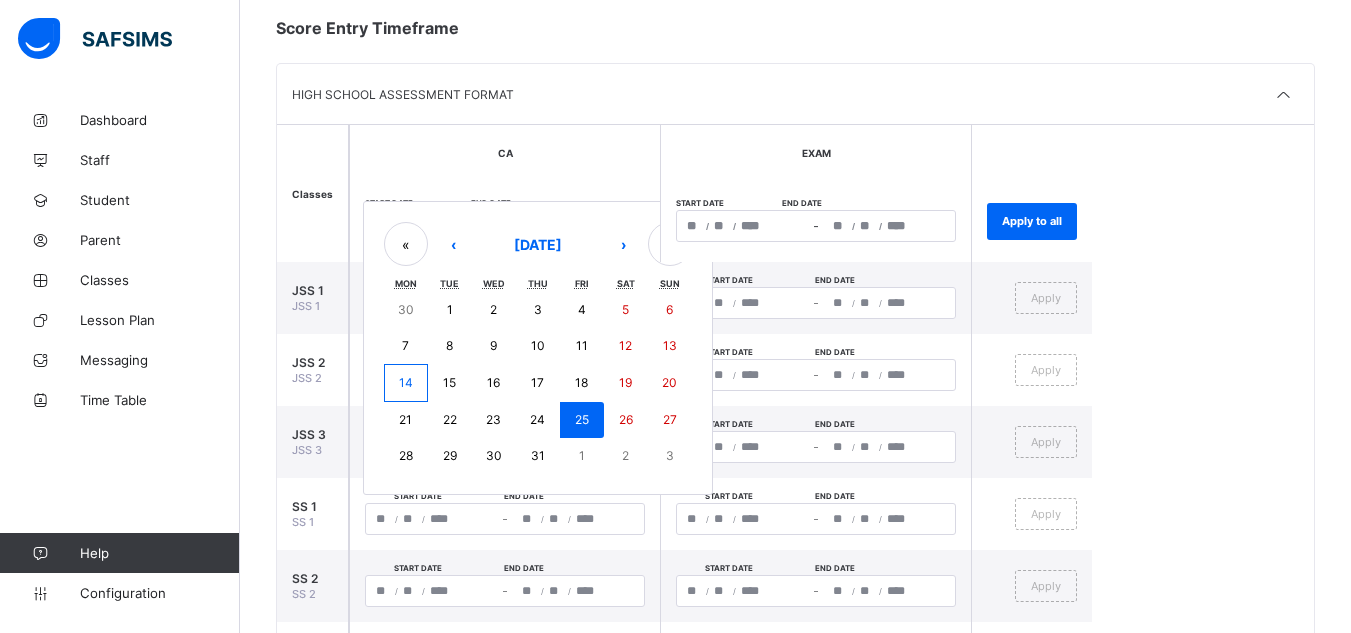 type on "**********" 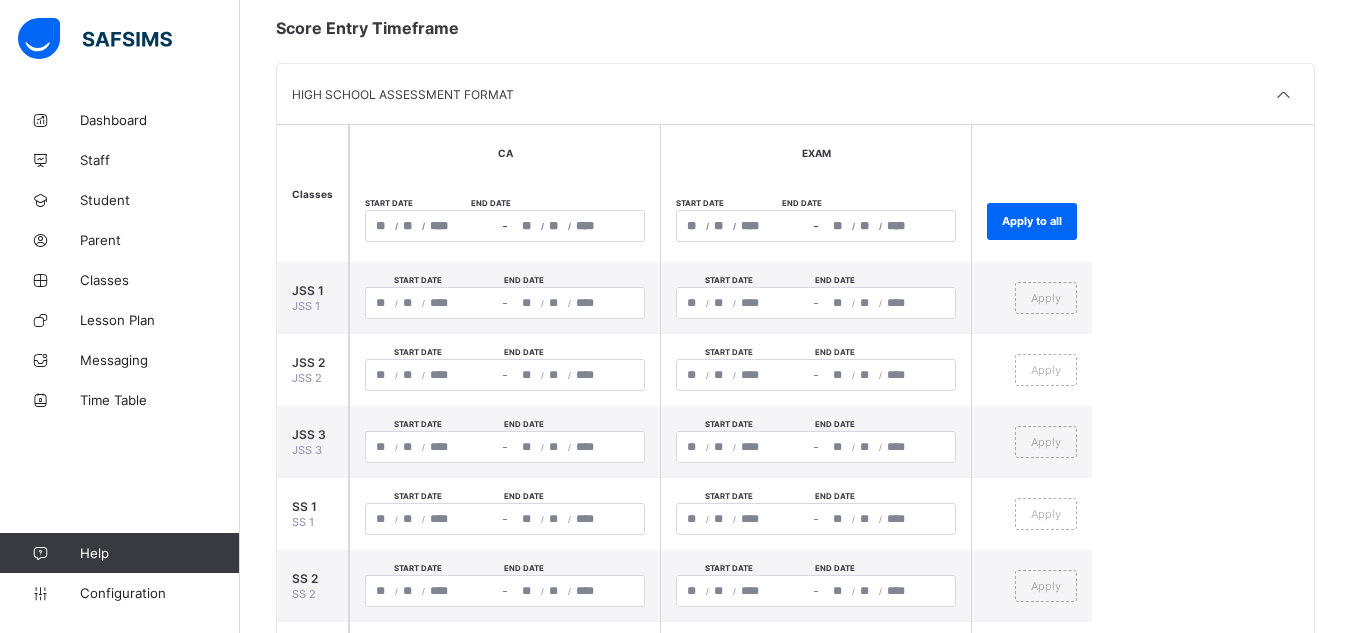click on "**********" at bounding box center [505, 226] 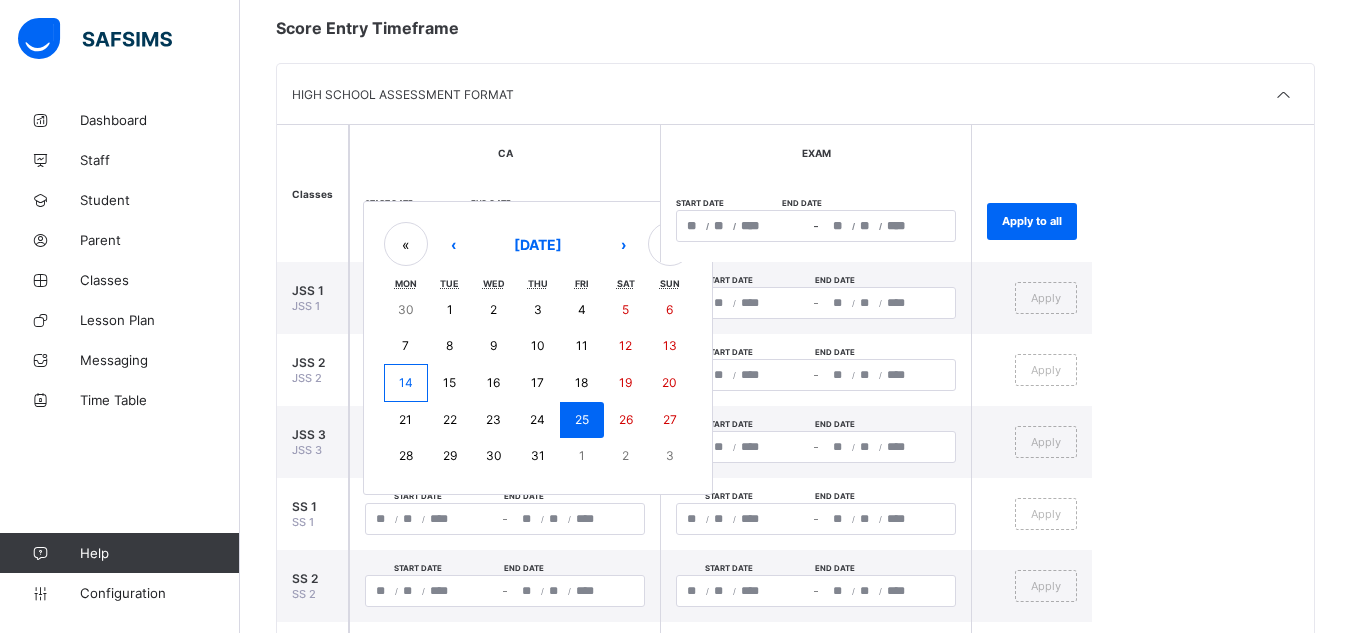 click on "14" at bounding box center [406, 383] 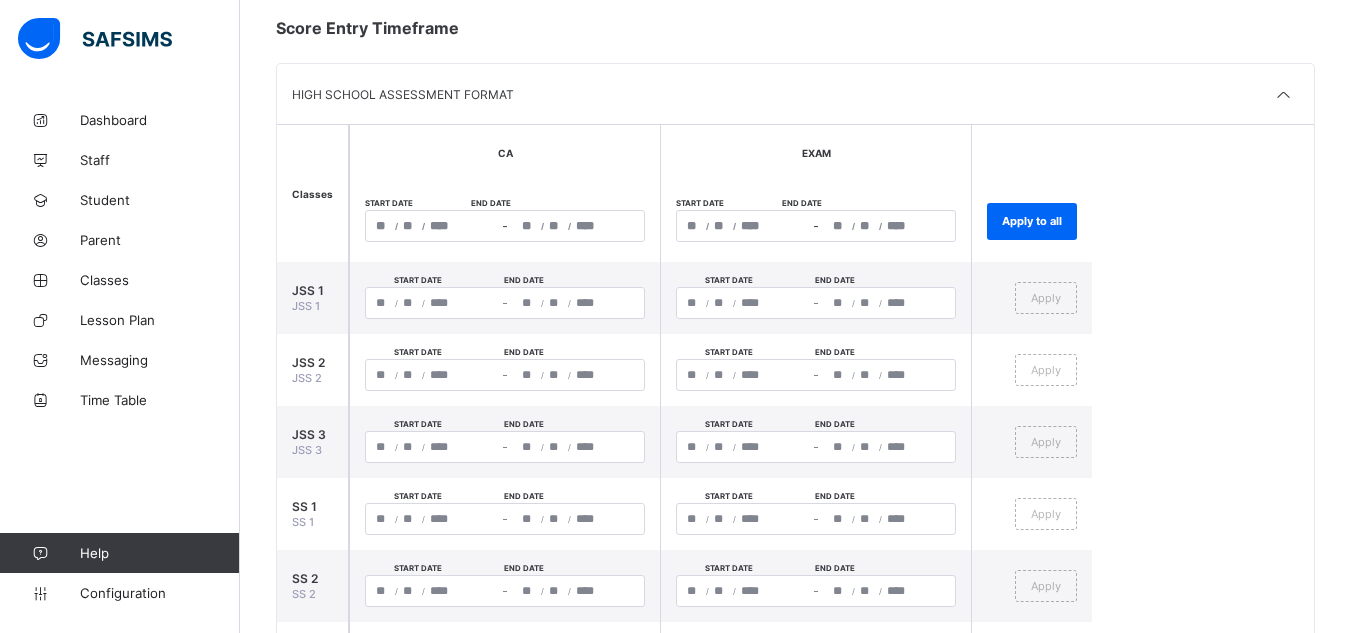 click on "**********" at bounding box center [795, 409] 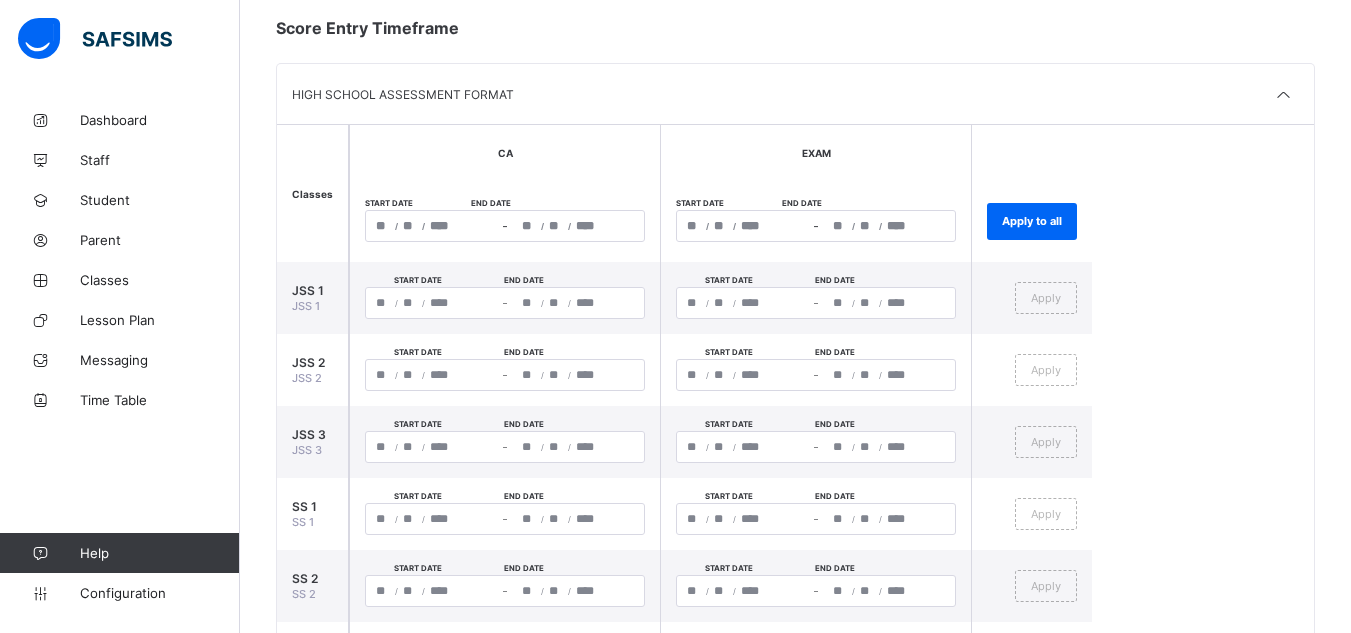 click on "**********" at bounding box center (505, 226) 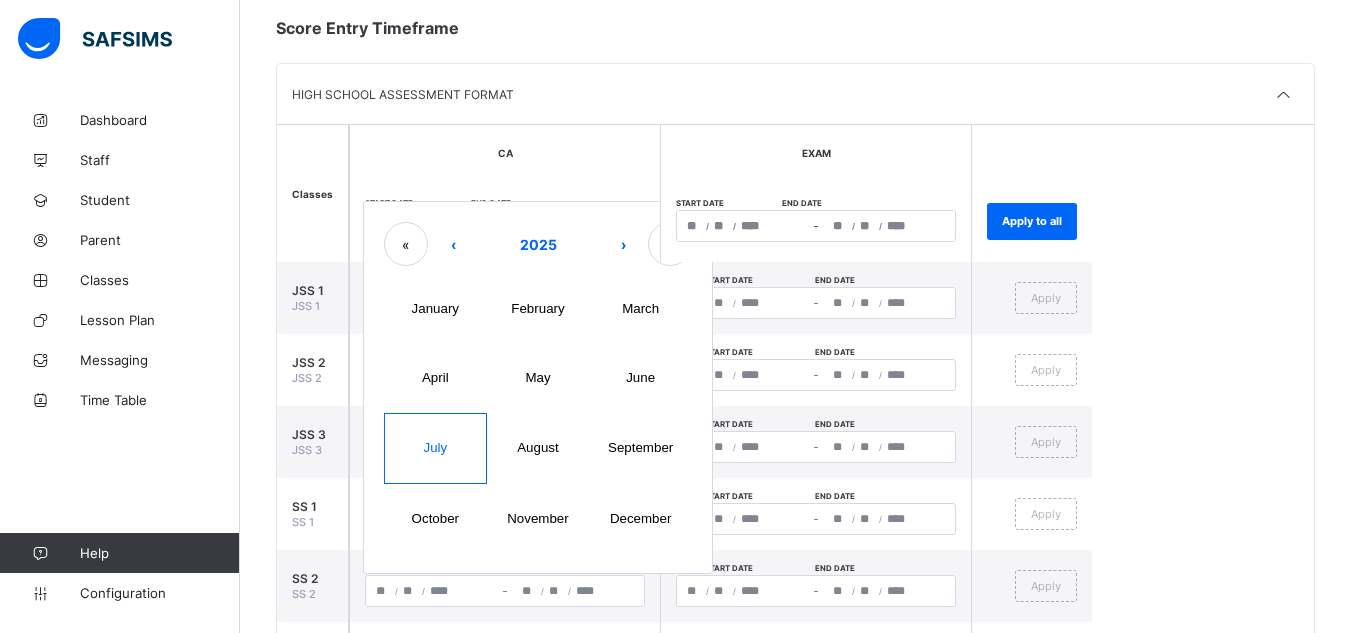 click on "July" at bounding box center [435, 448] 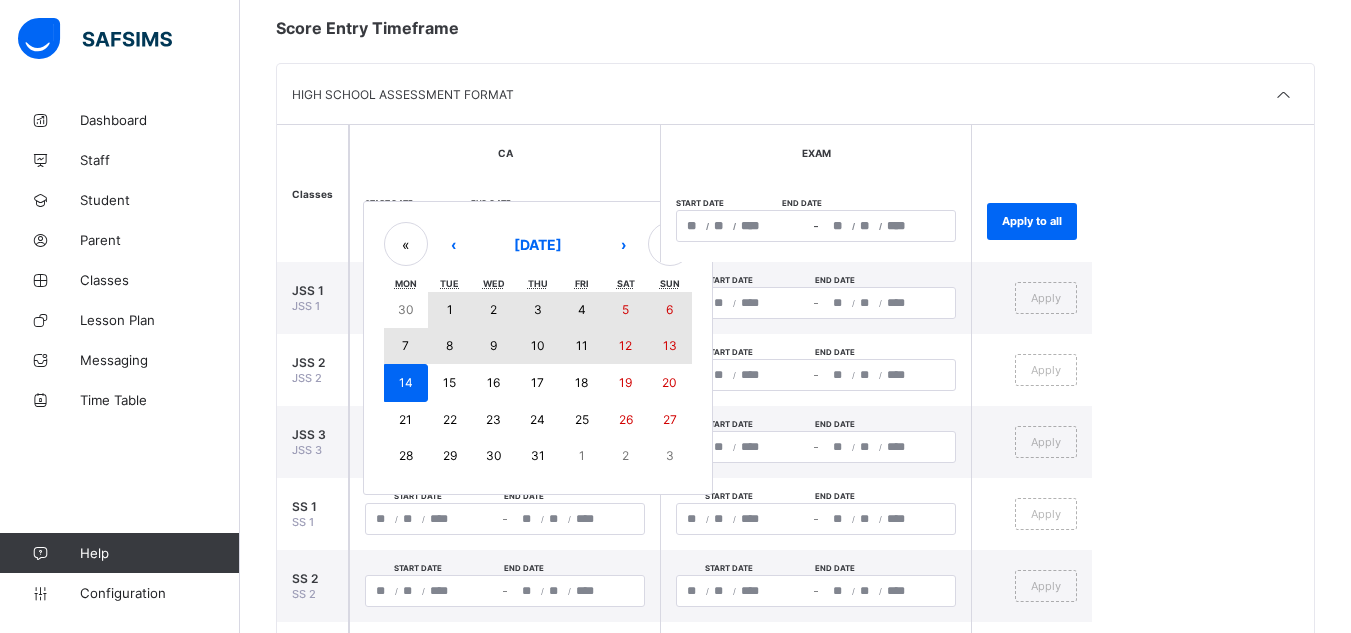 click on "25" at bounding box center [582, 420] 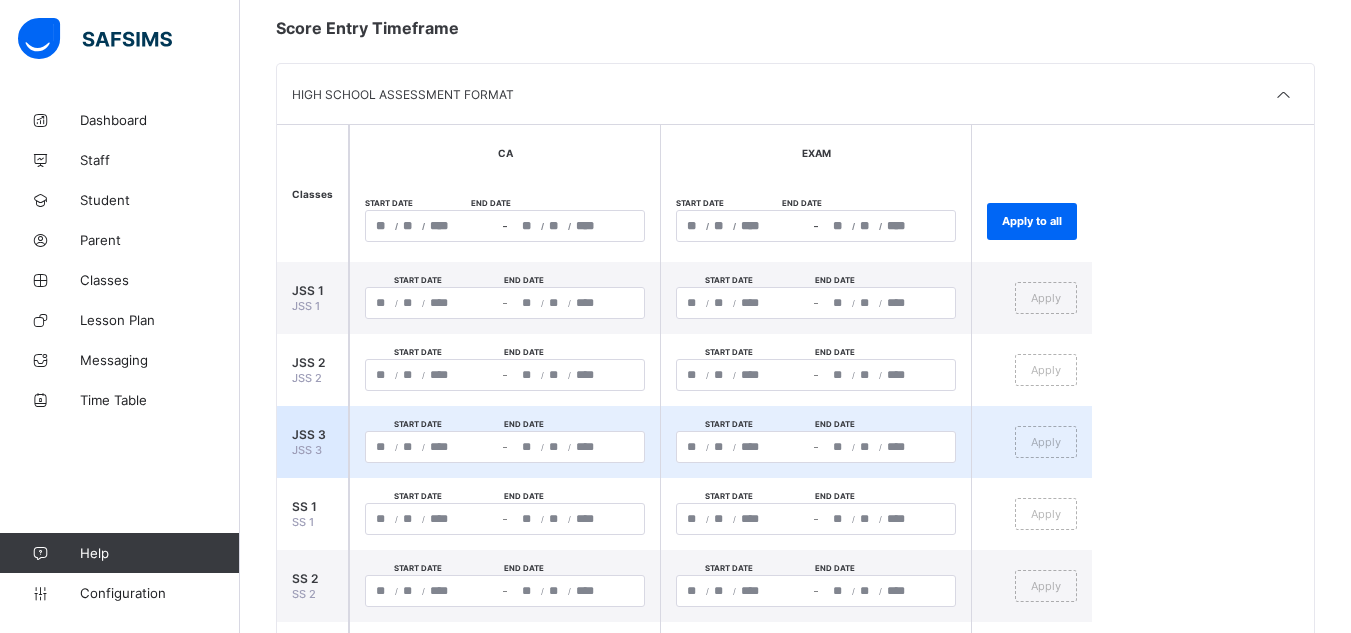 click on "Start date  End date / / – / /" at bounding box center (504, 442) 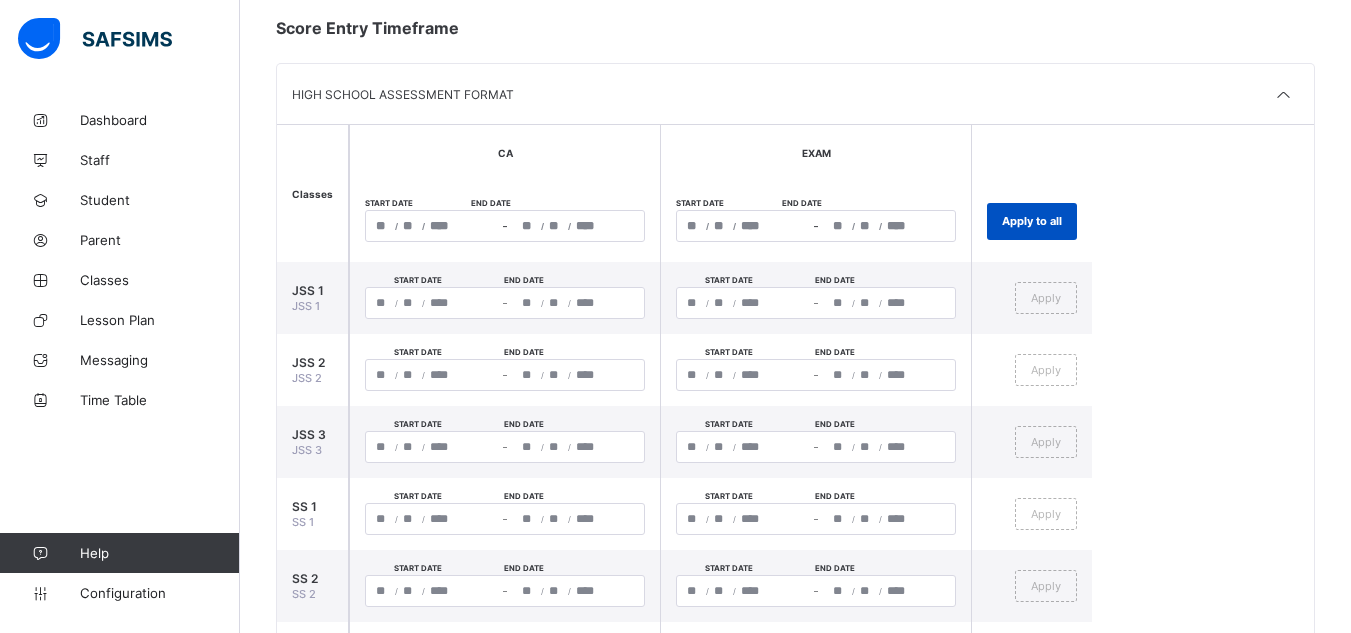 click on "Apply to all" at bounding box center (1032, 221) 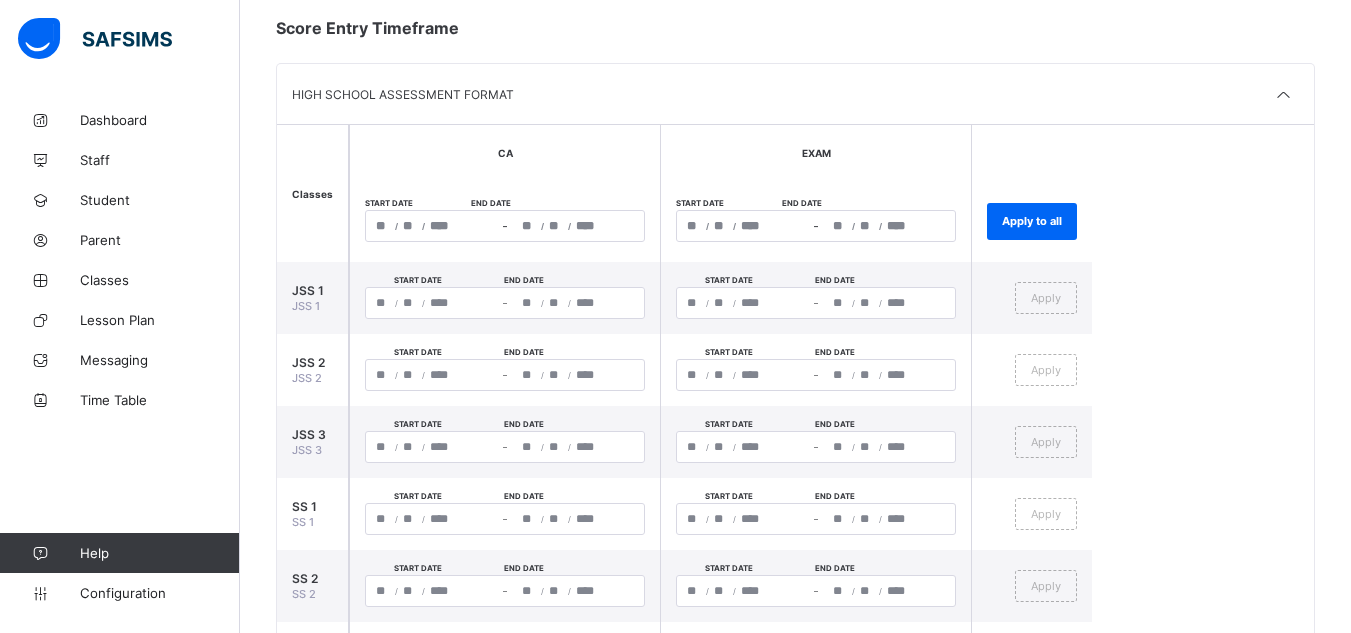 click on "/ / – / /" at bounding box center (816, 226) 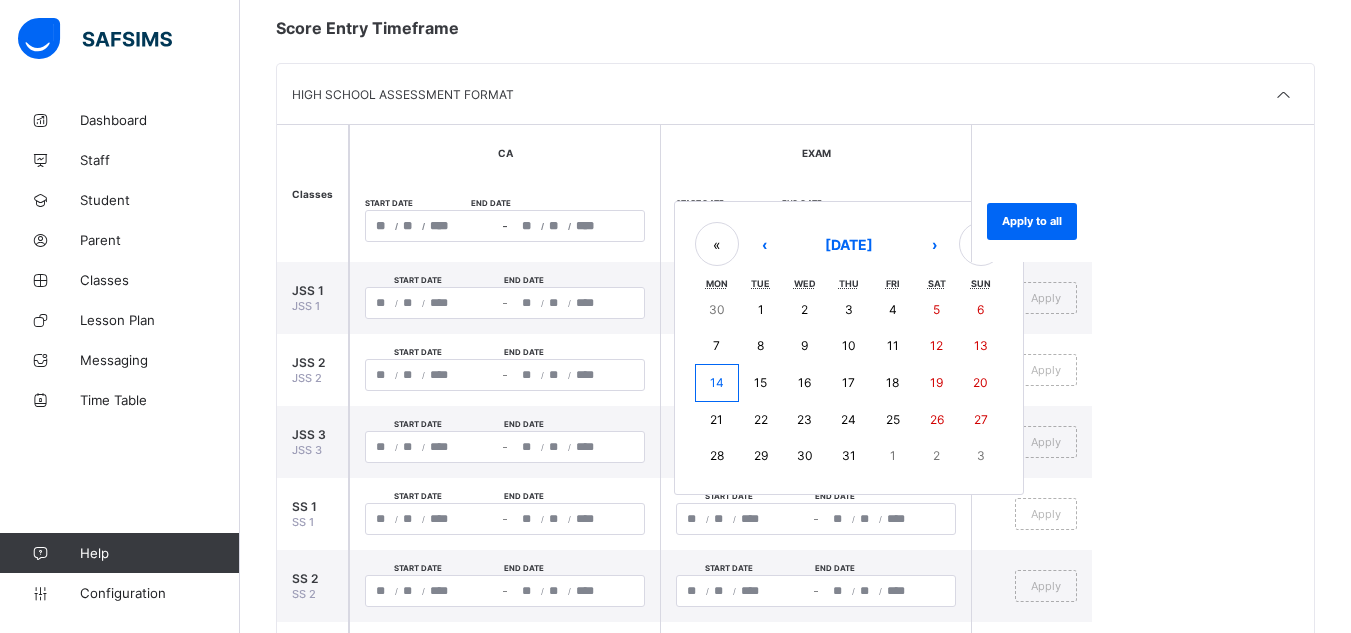 type on "**********" 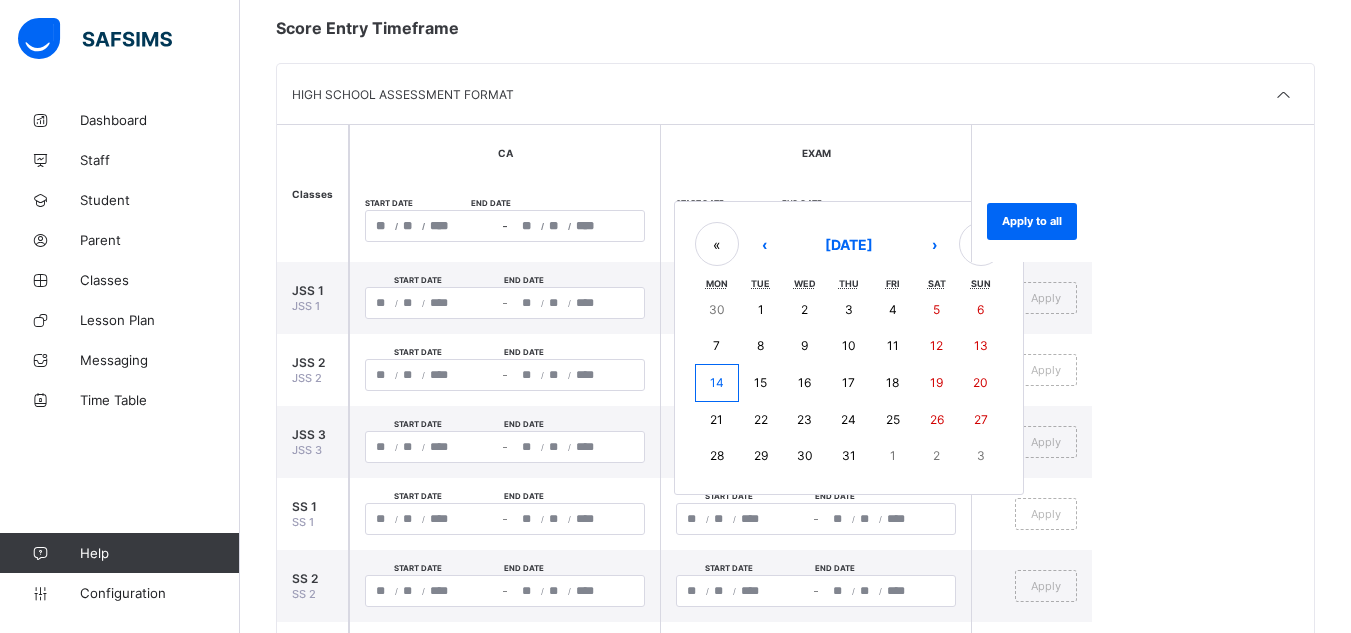 type on "*" 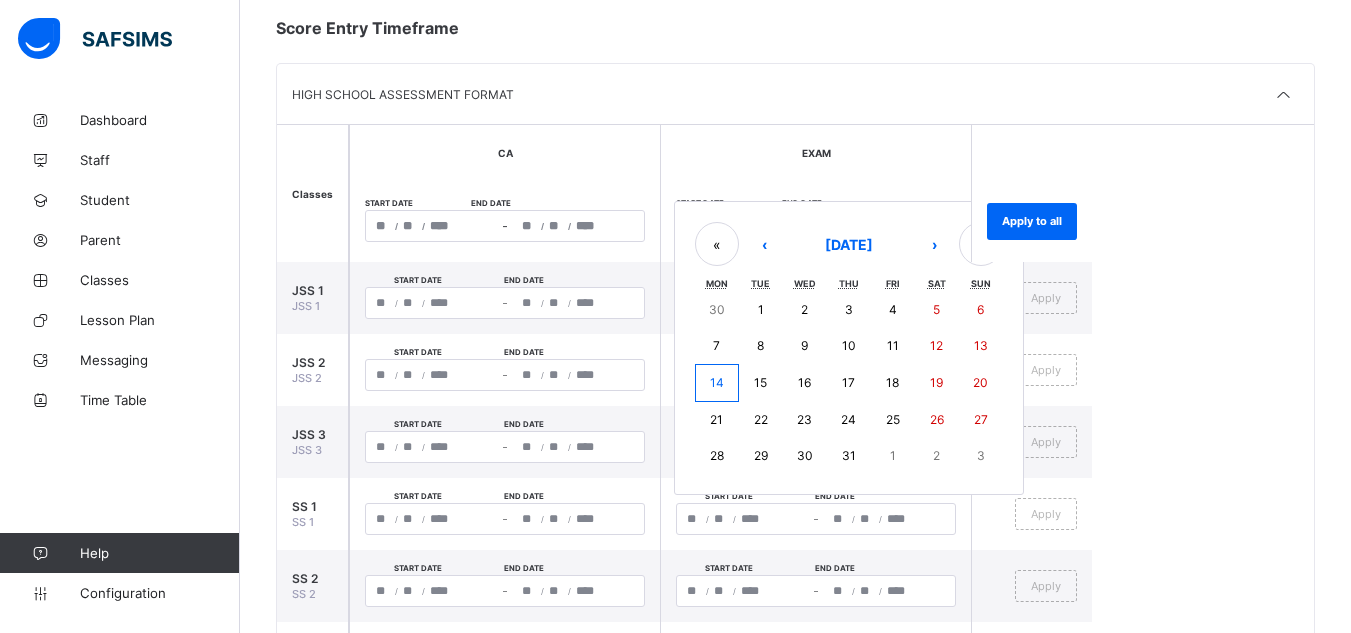type on "**********" 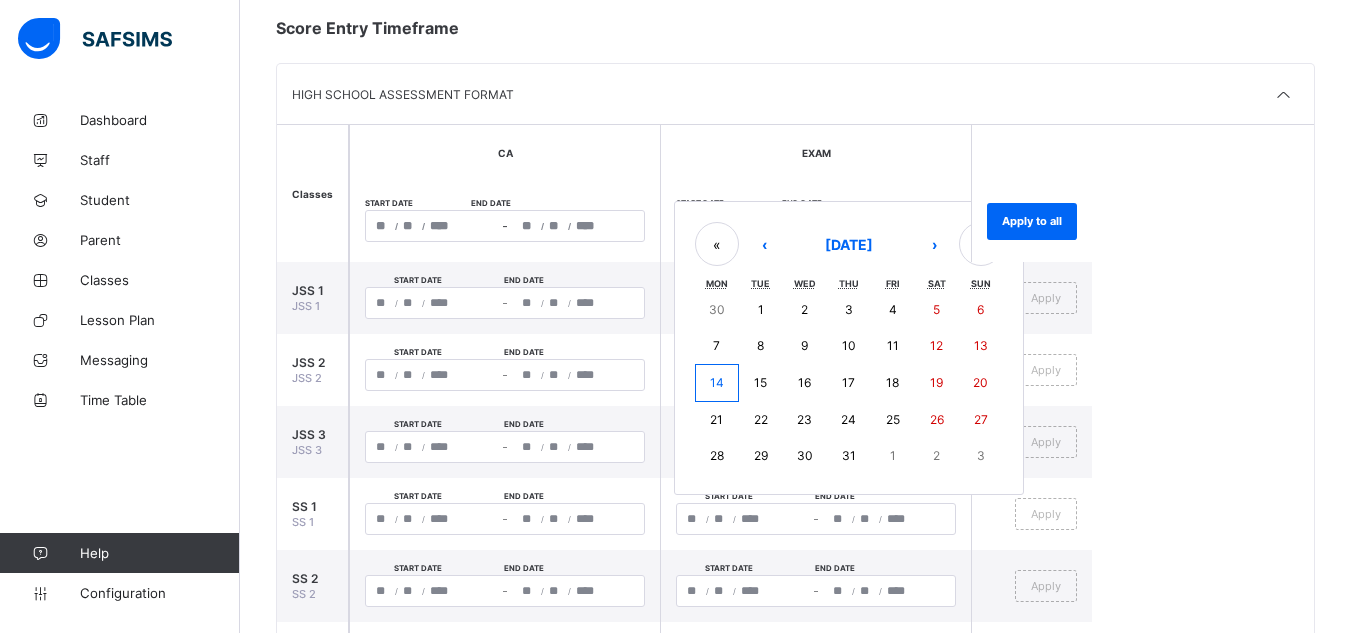 type on "*" 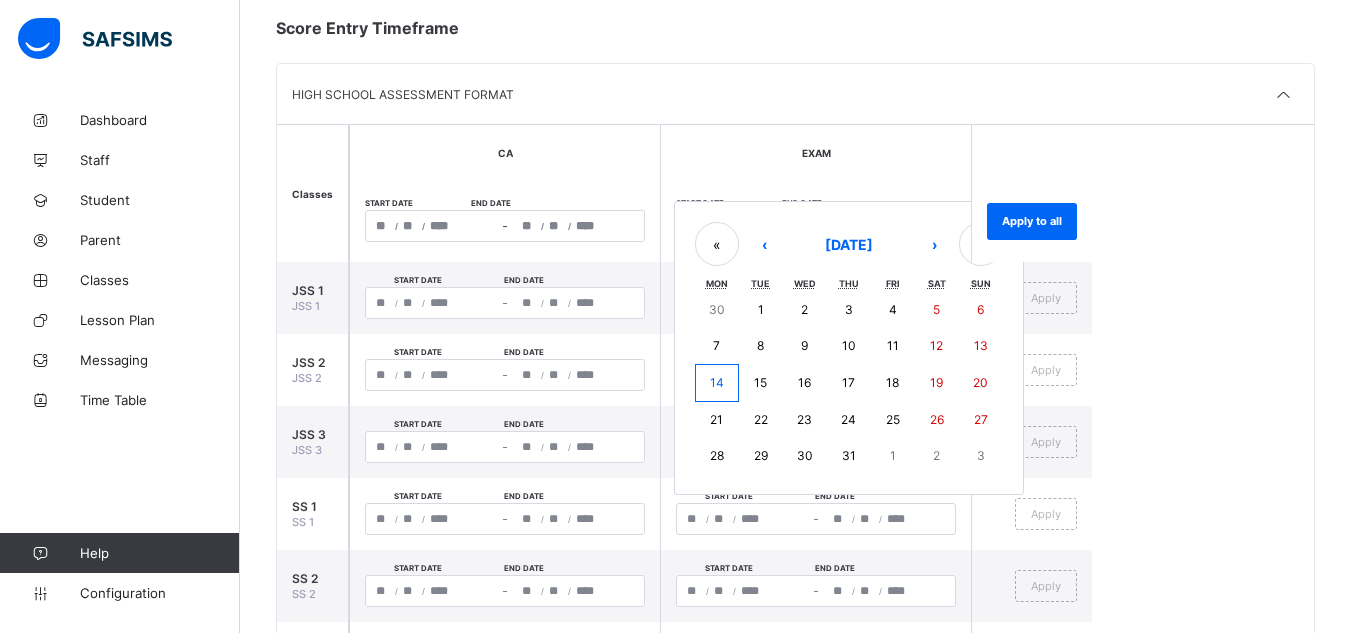 type on "*" 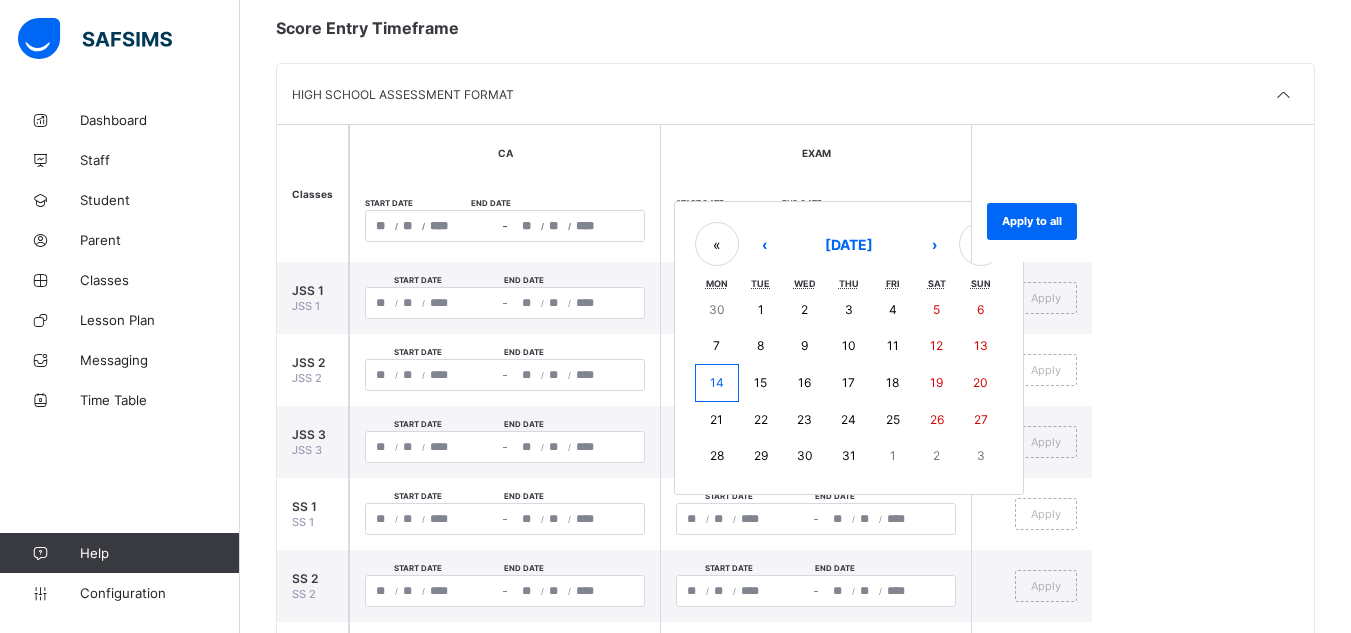 type on "**" 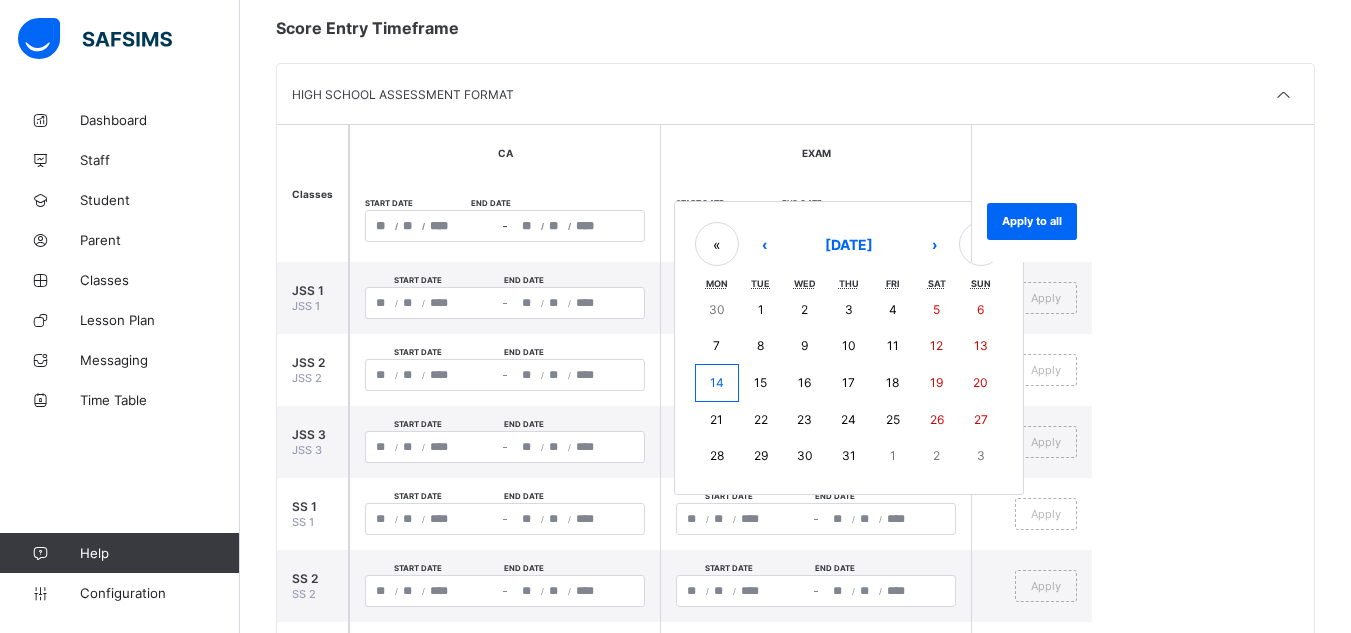 type on "****" 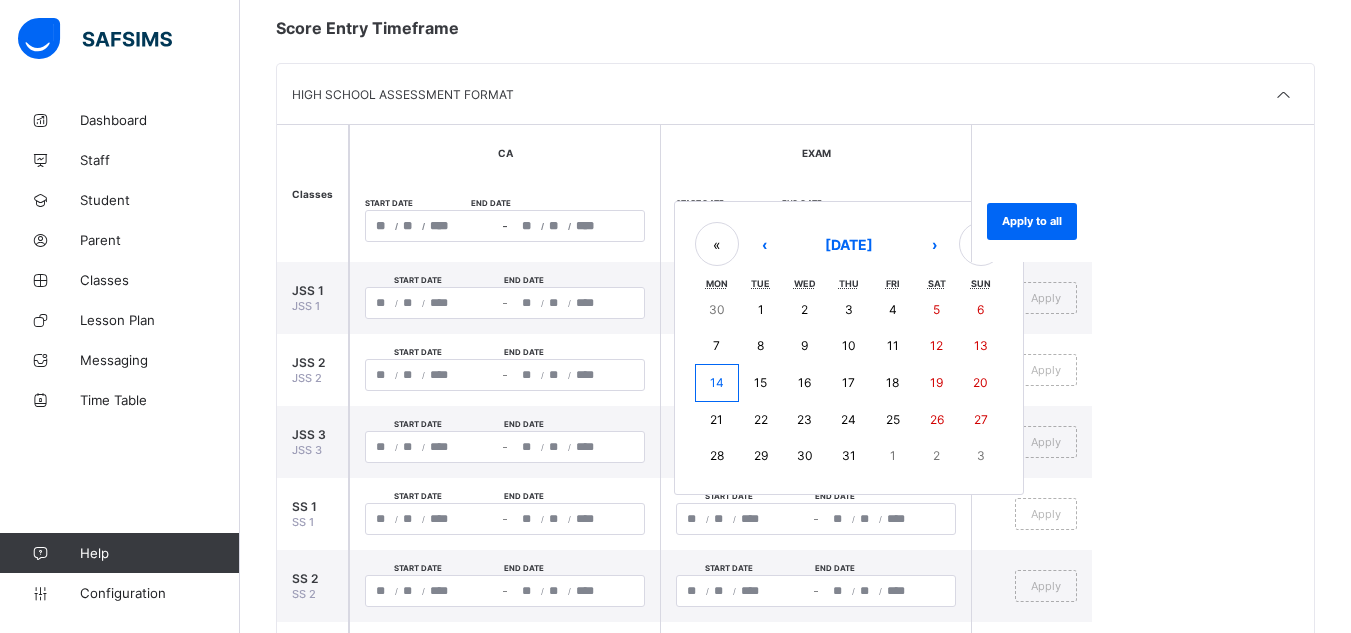 type on "**********" 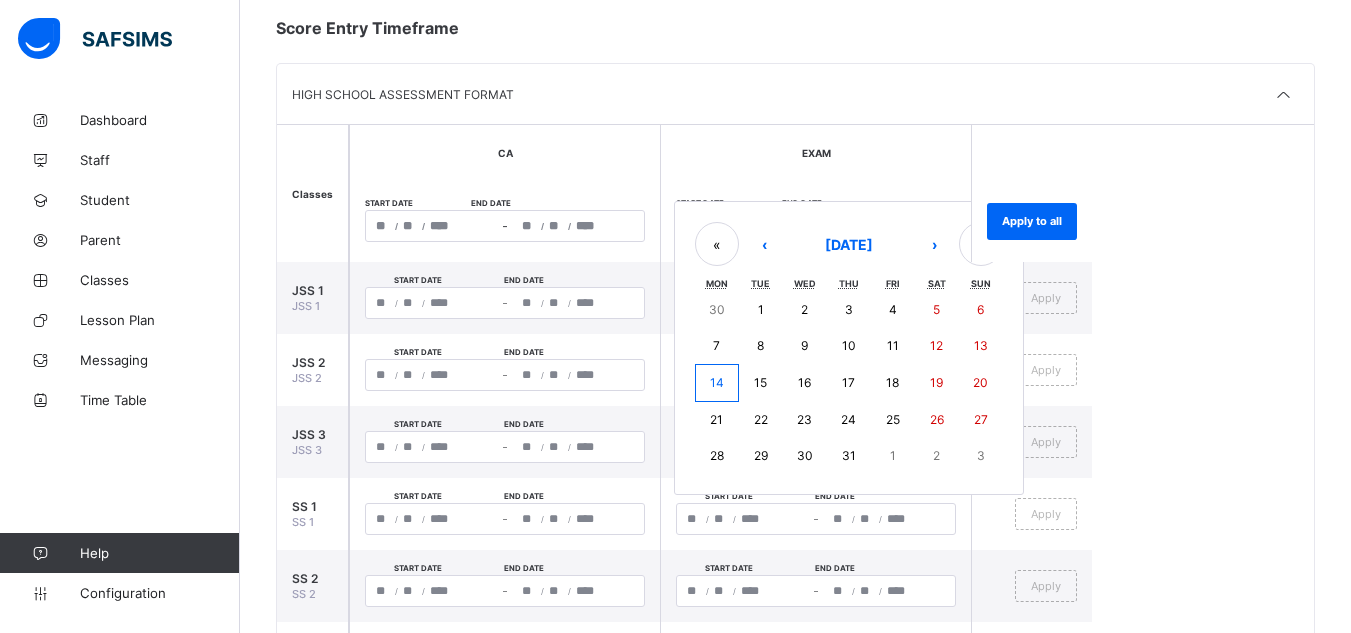 type on "*" 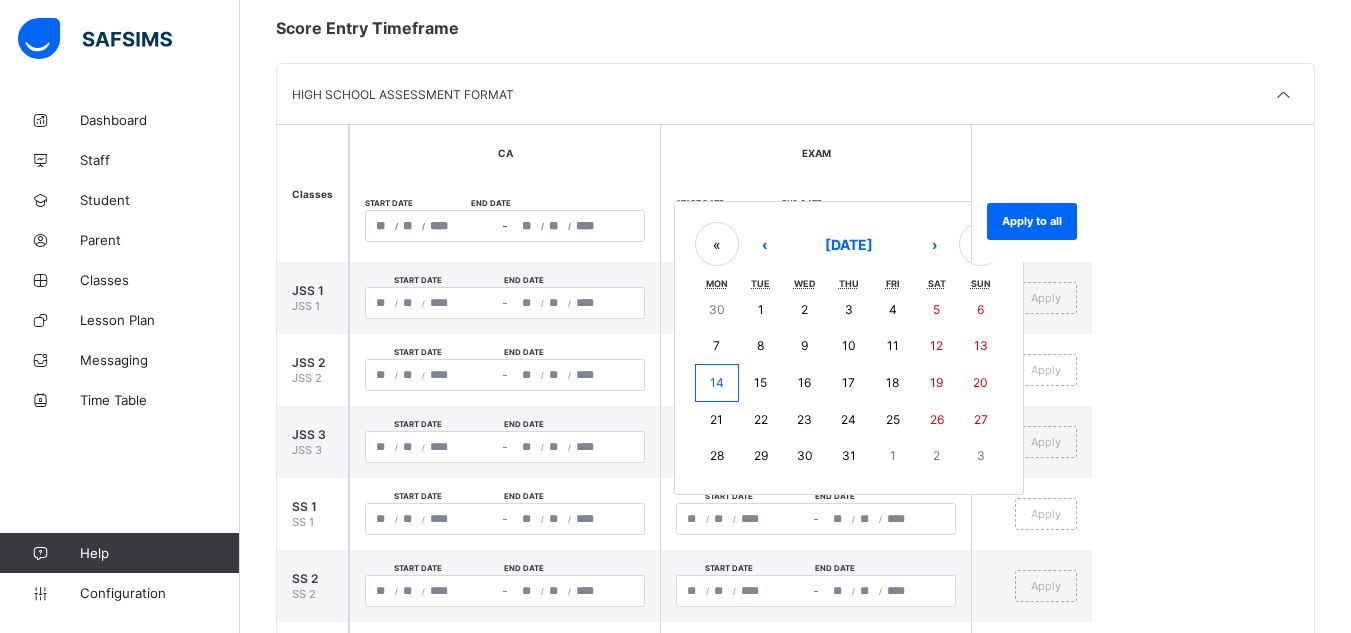 type on "*" 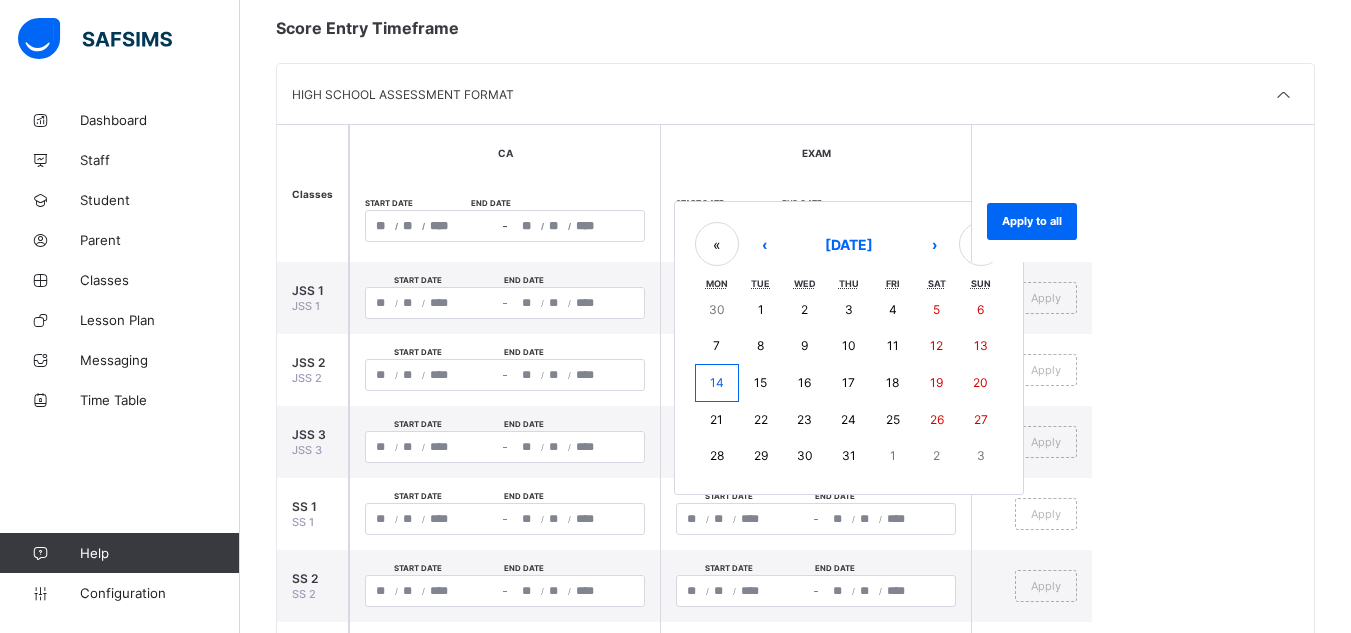 type on "**" 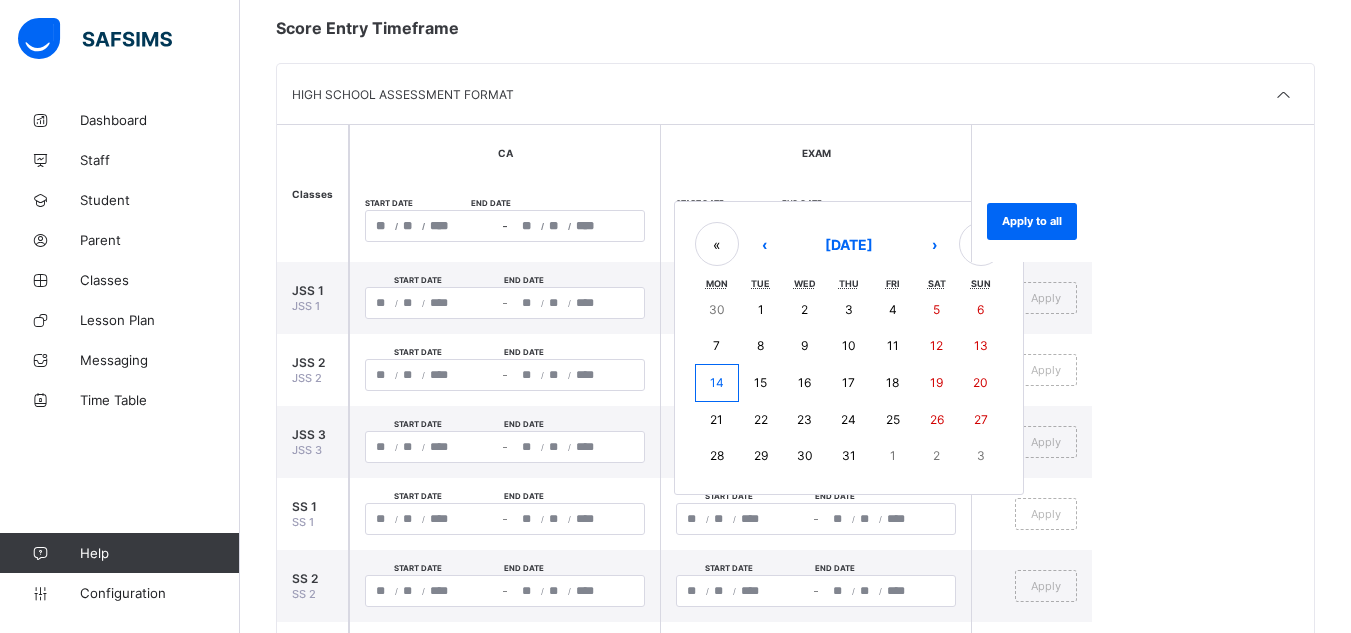 type on "****" 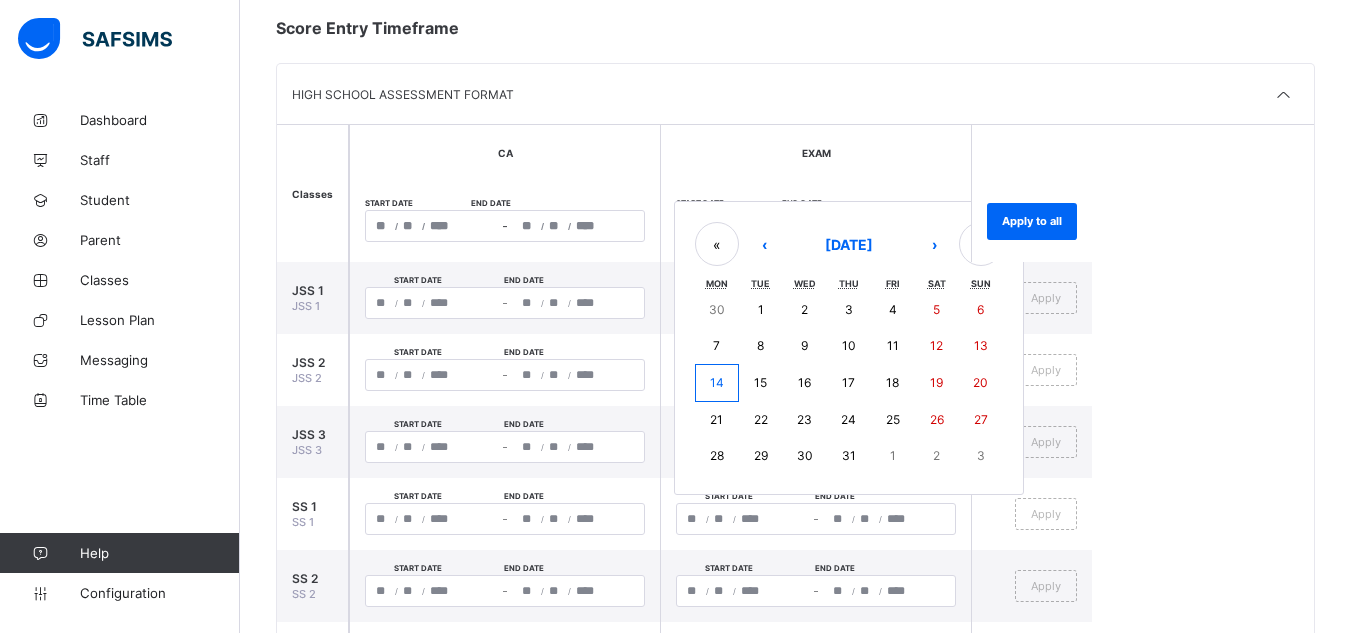 type on "**********" 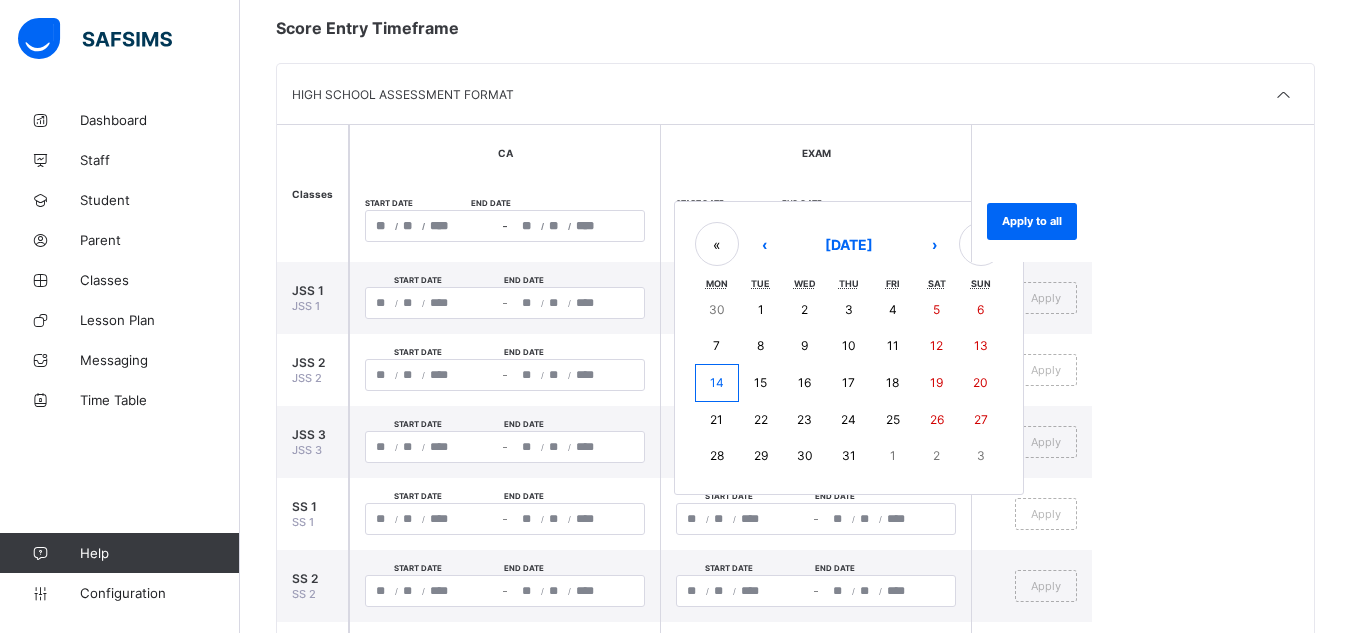 type on "**" 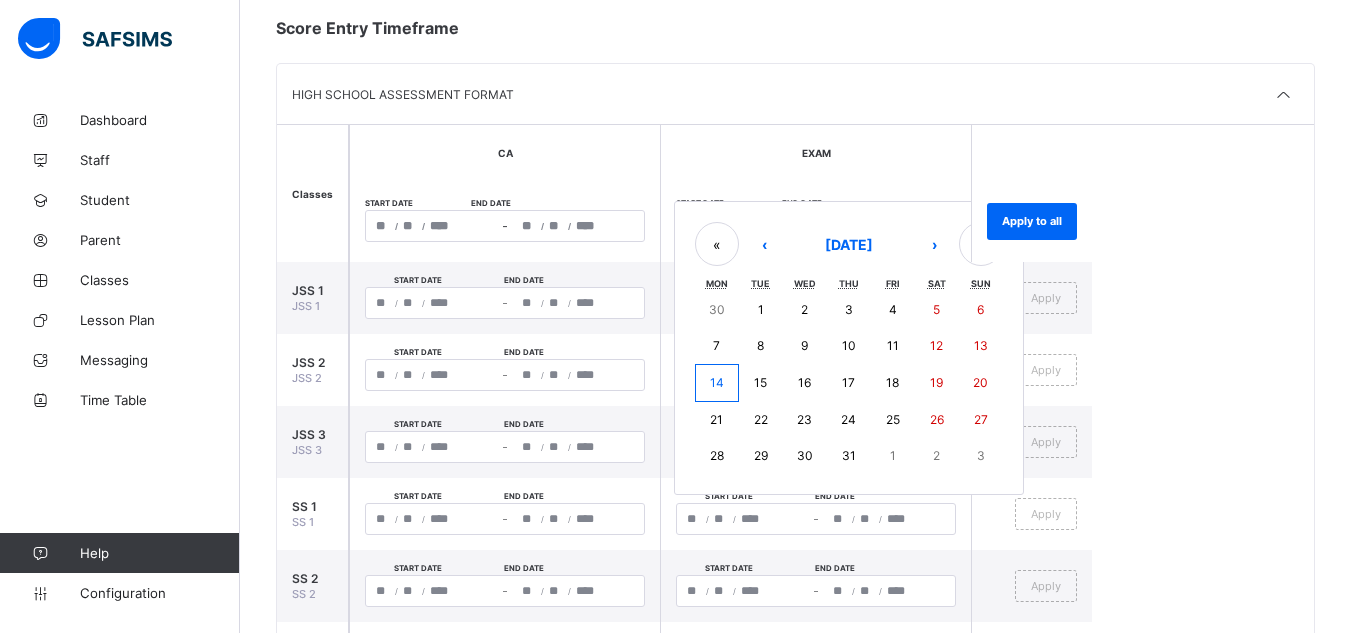 type on "****" 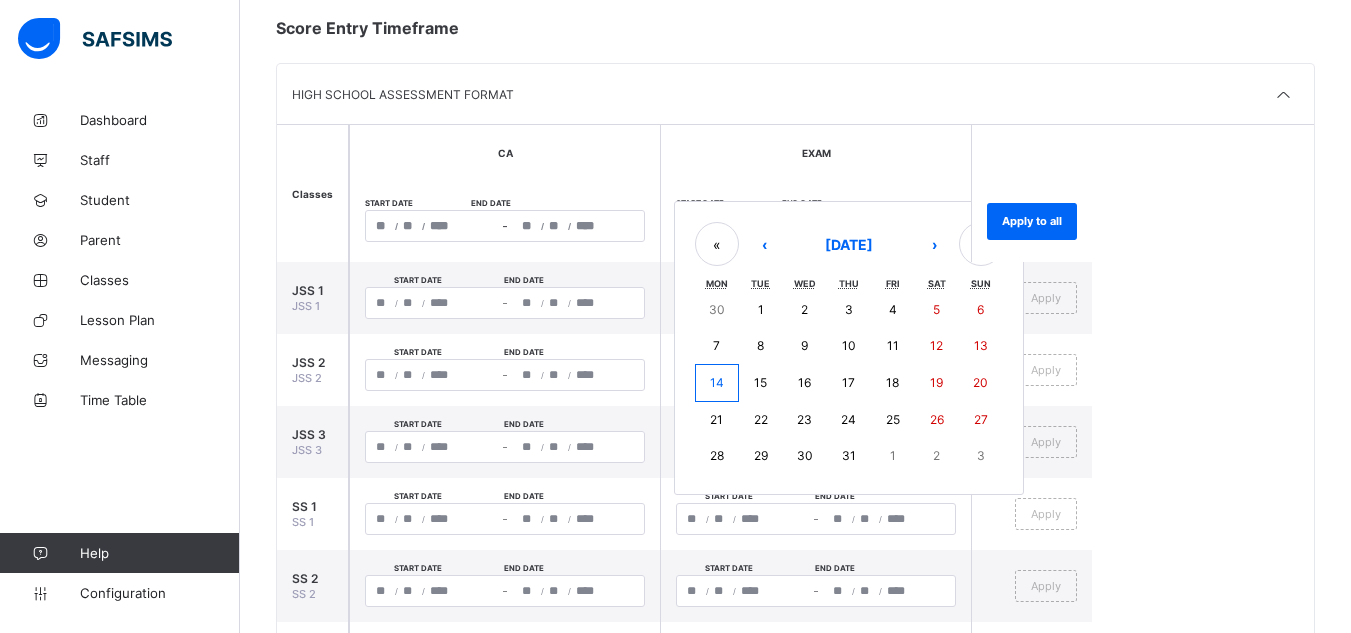 type on "**********" 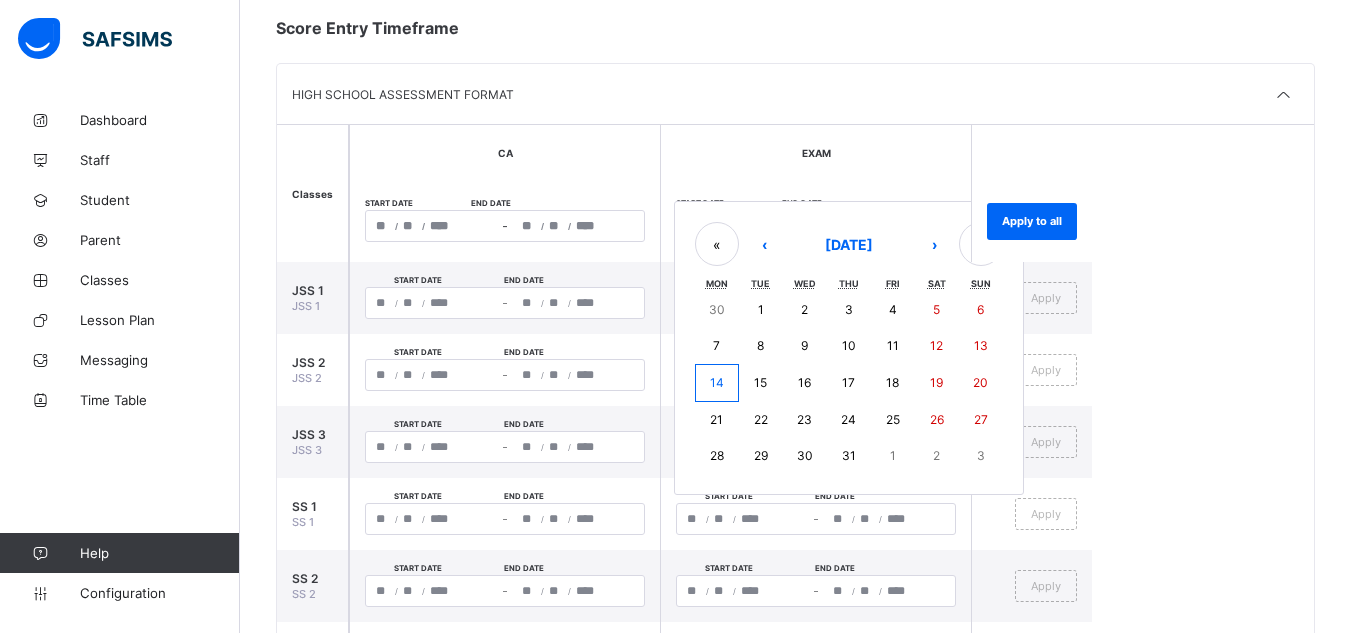 type on "*" 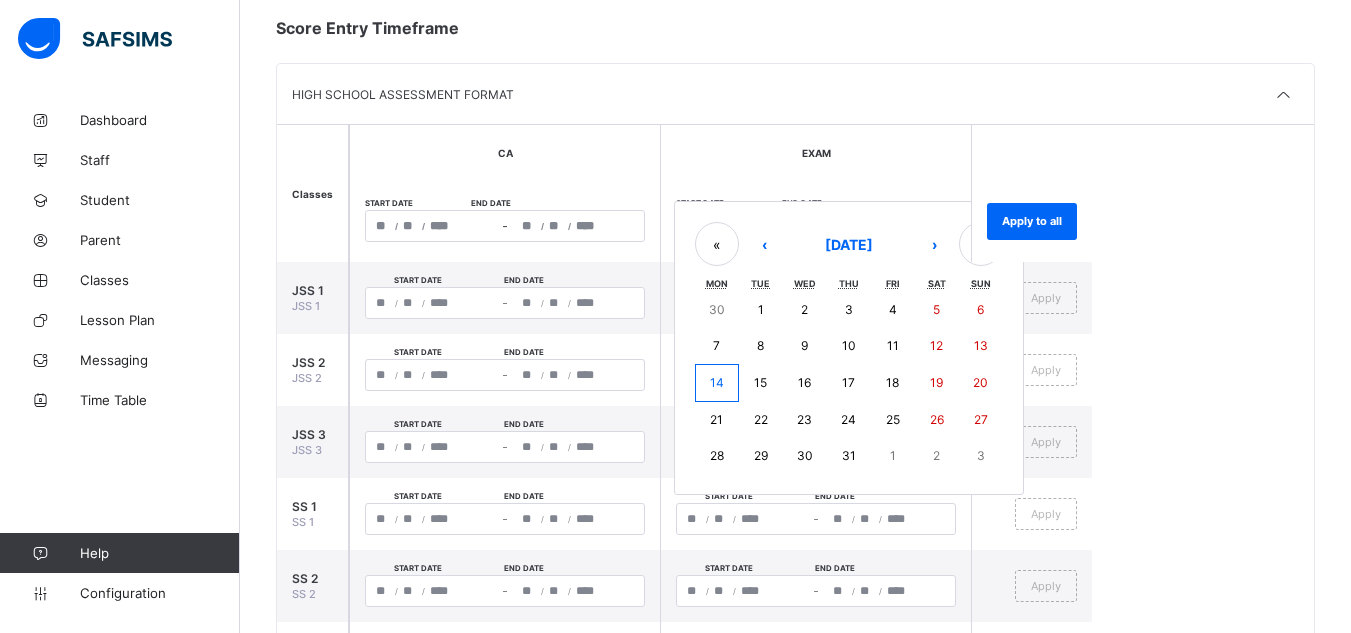type on "**" 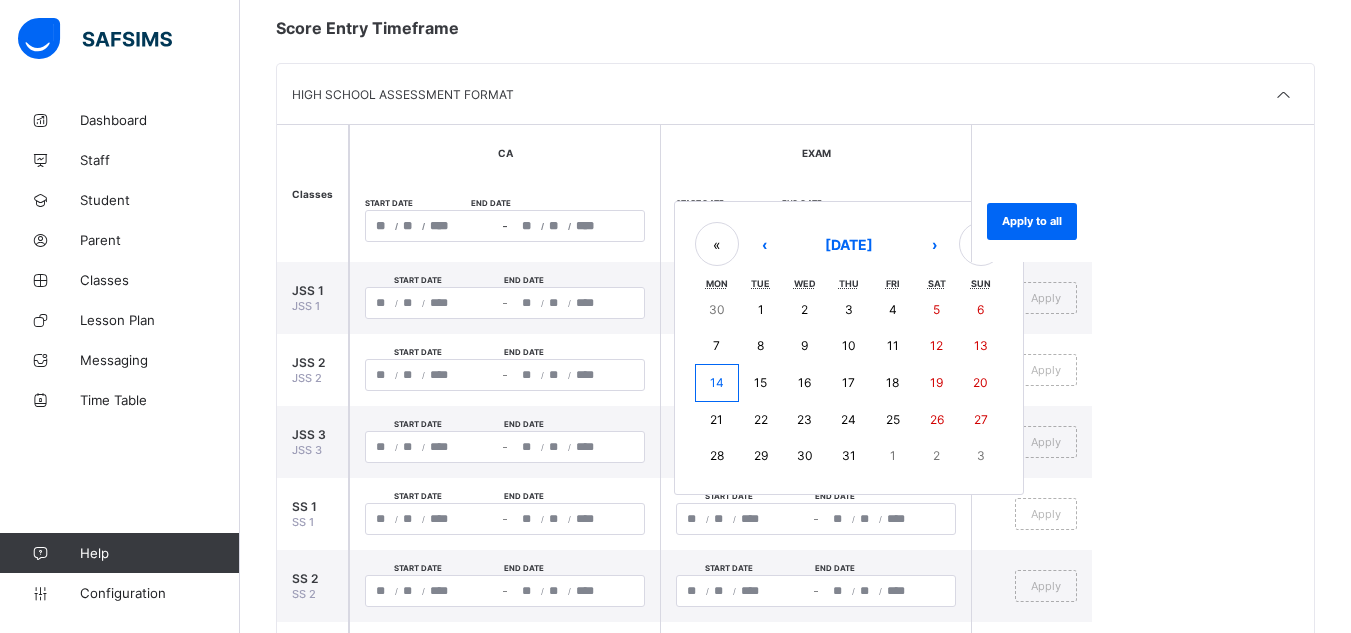 type on "****" 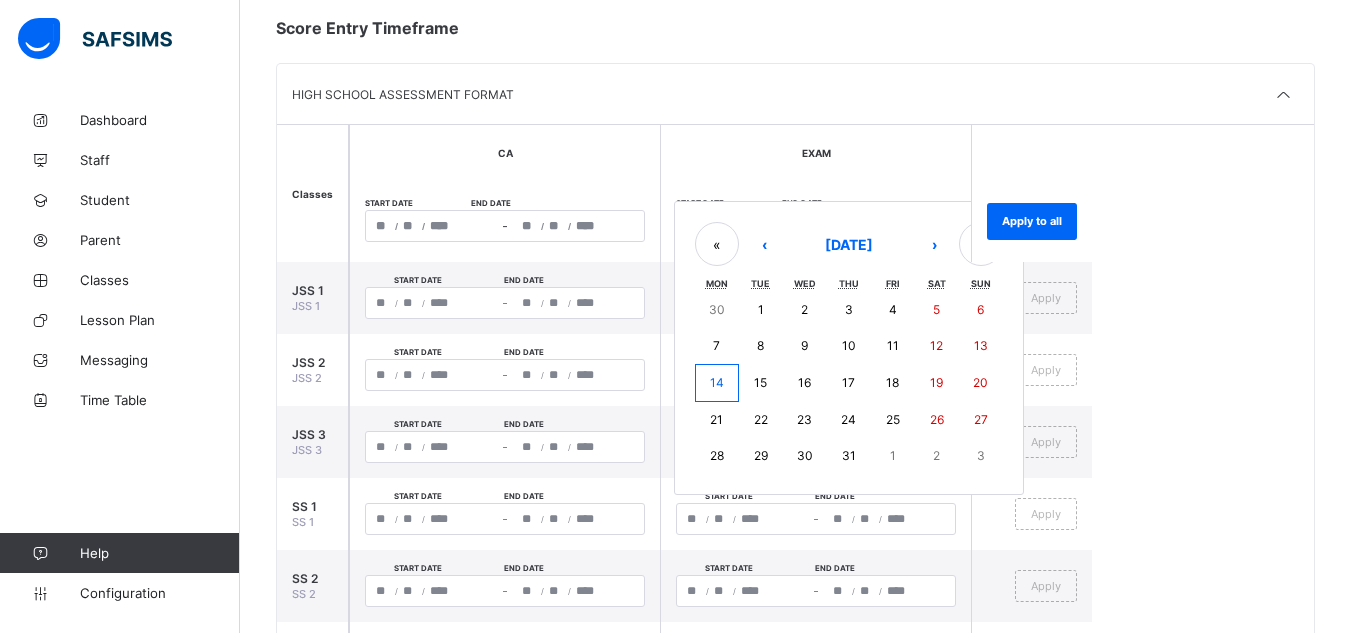type on "**********" 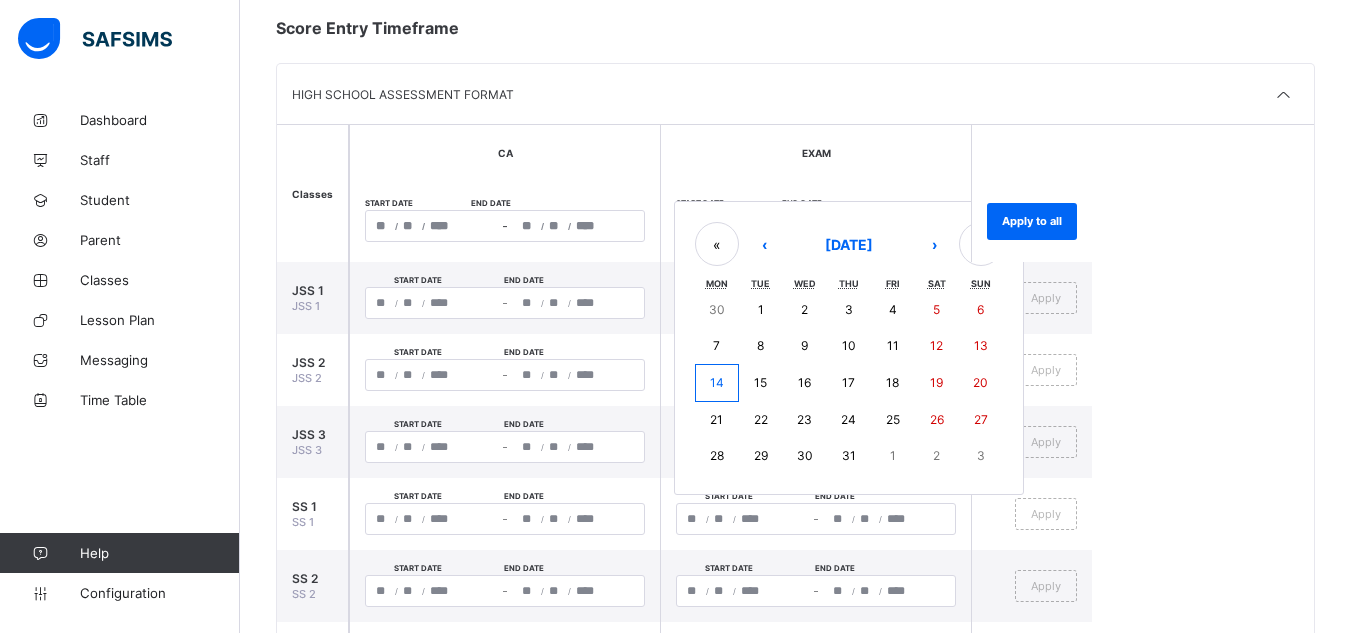 type on "*" 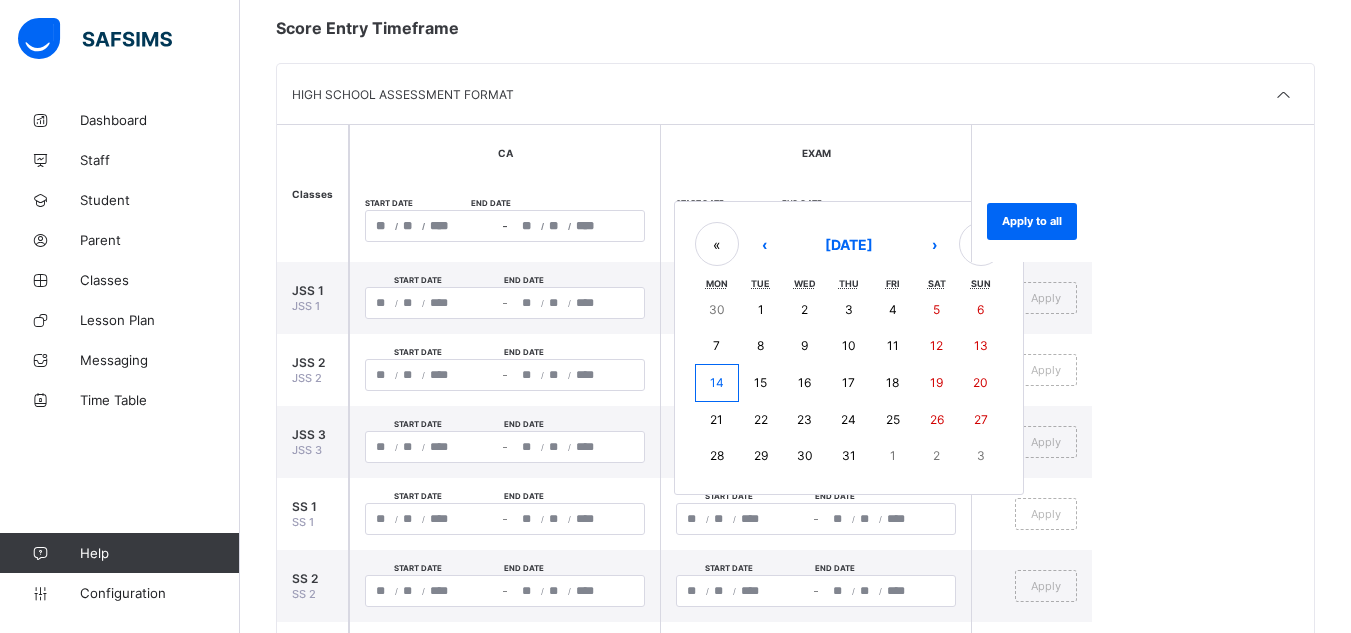 type on "**" 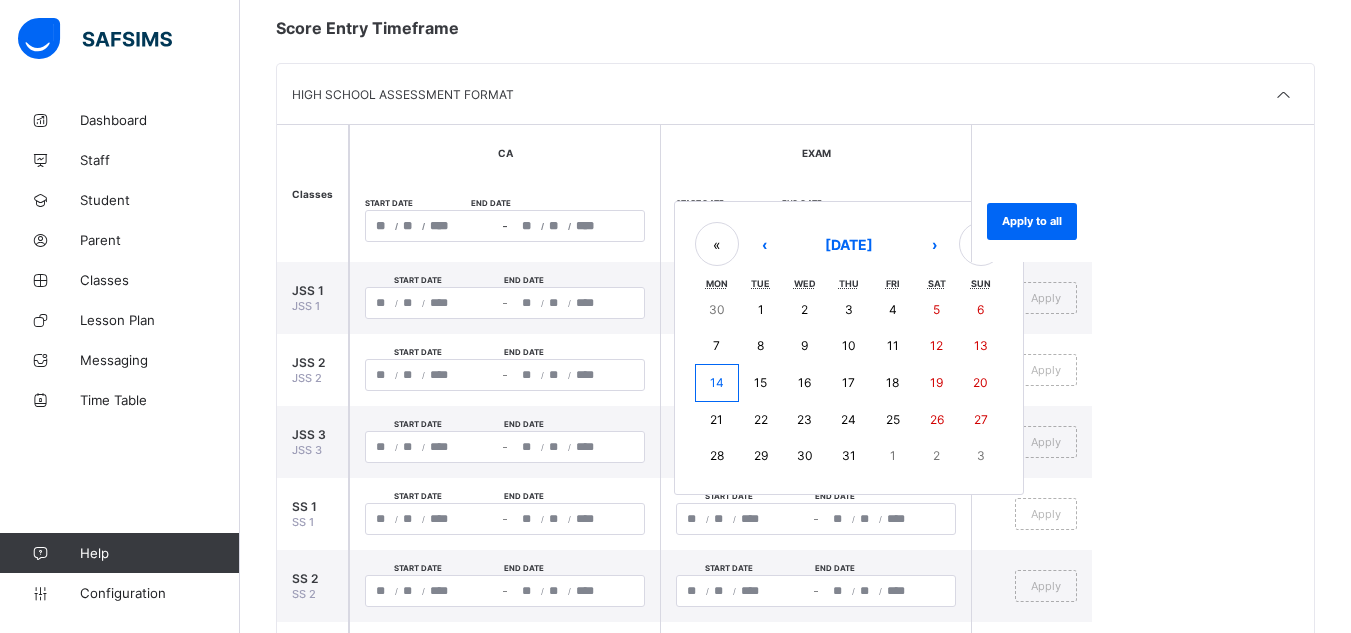 type on "****" 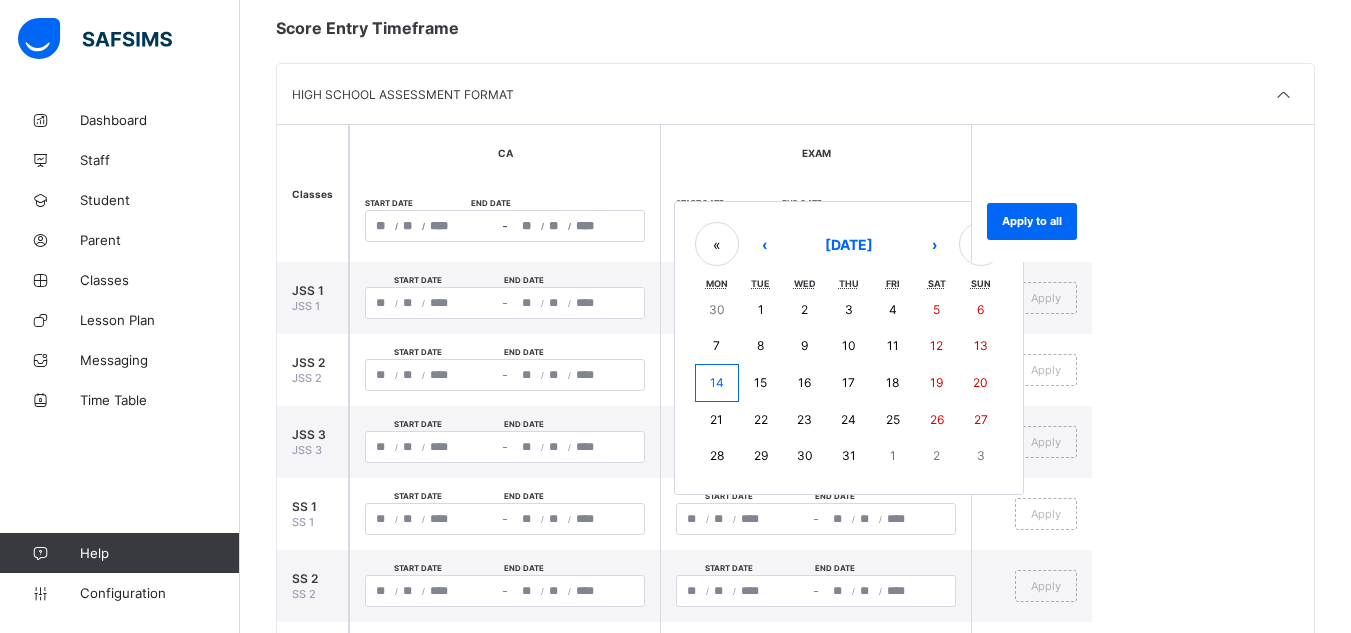 type on "**********" 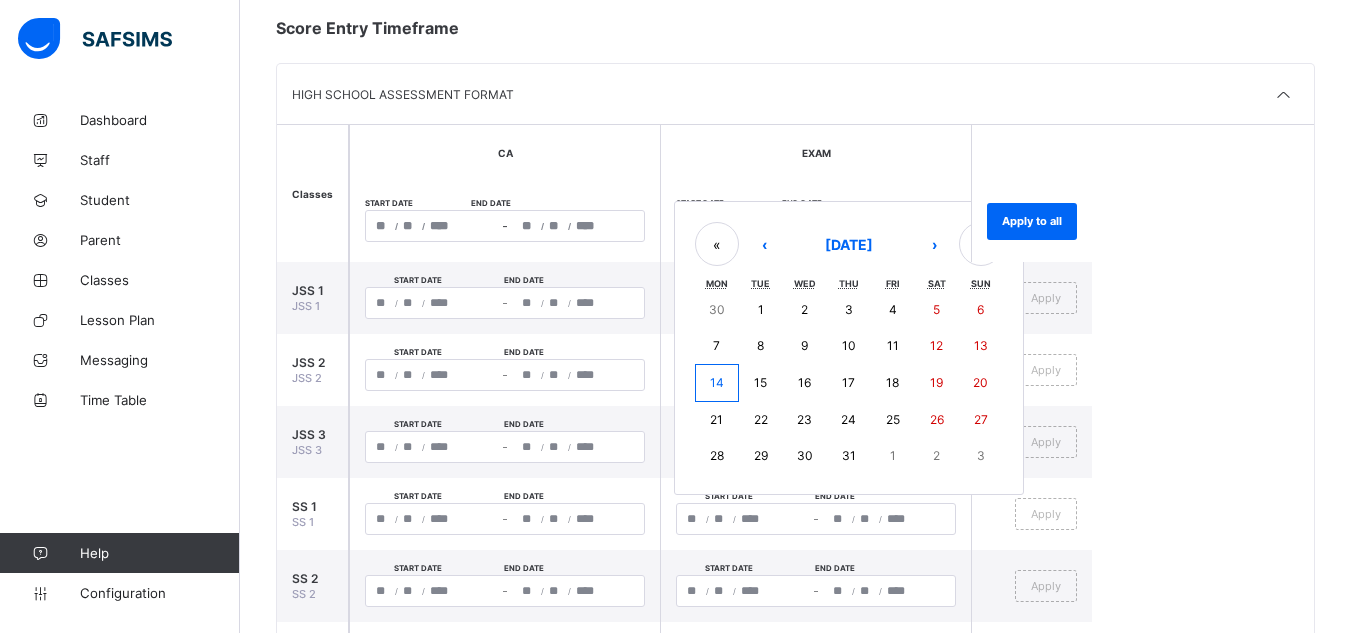type on "*" 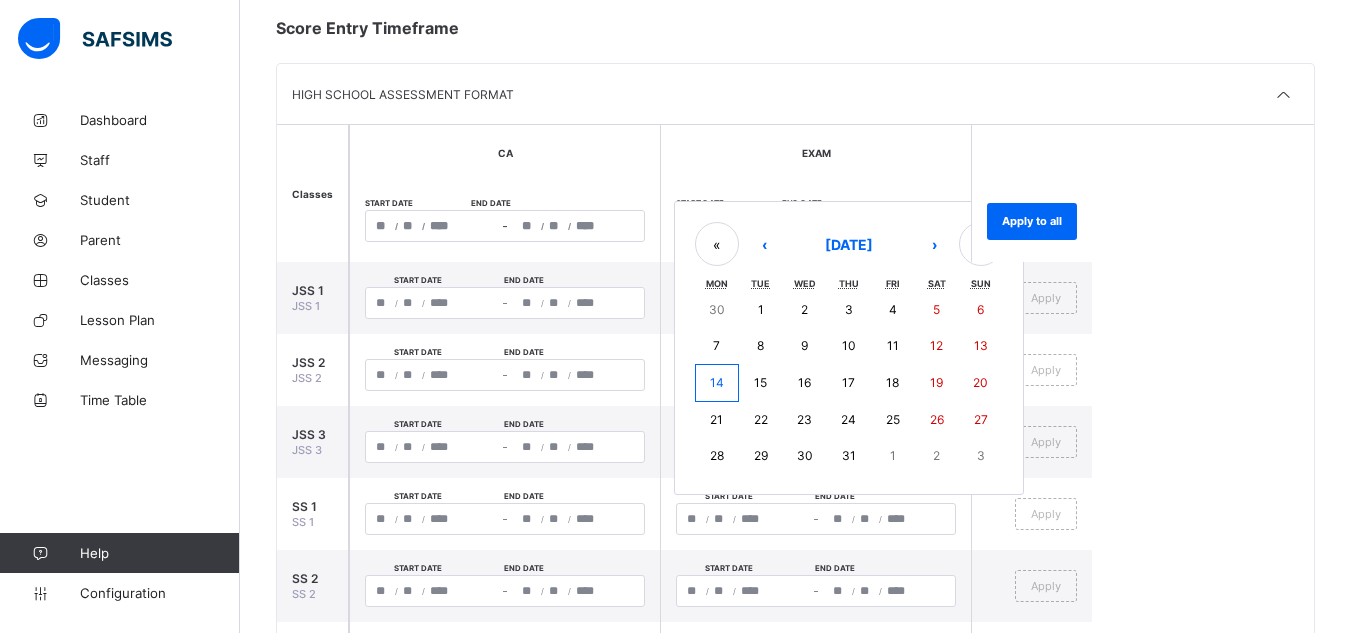 type on "****" 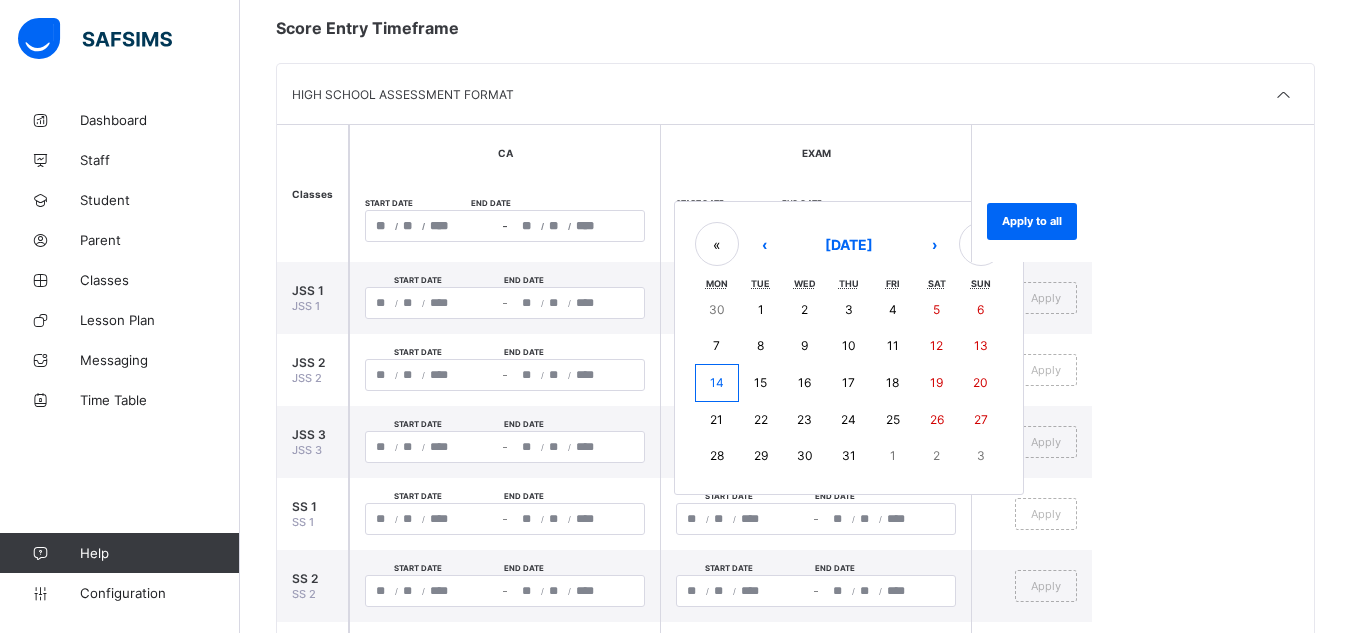 type on "*" 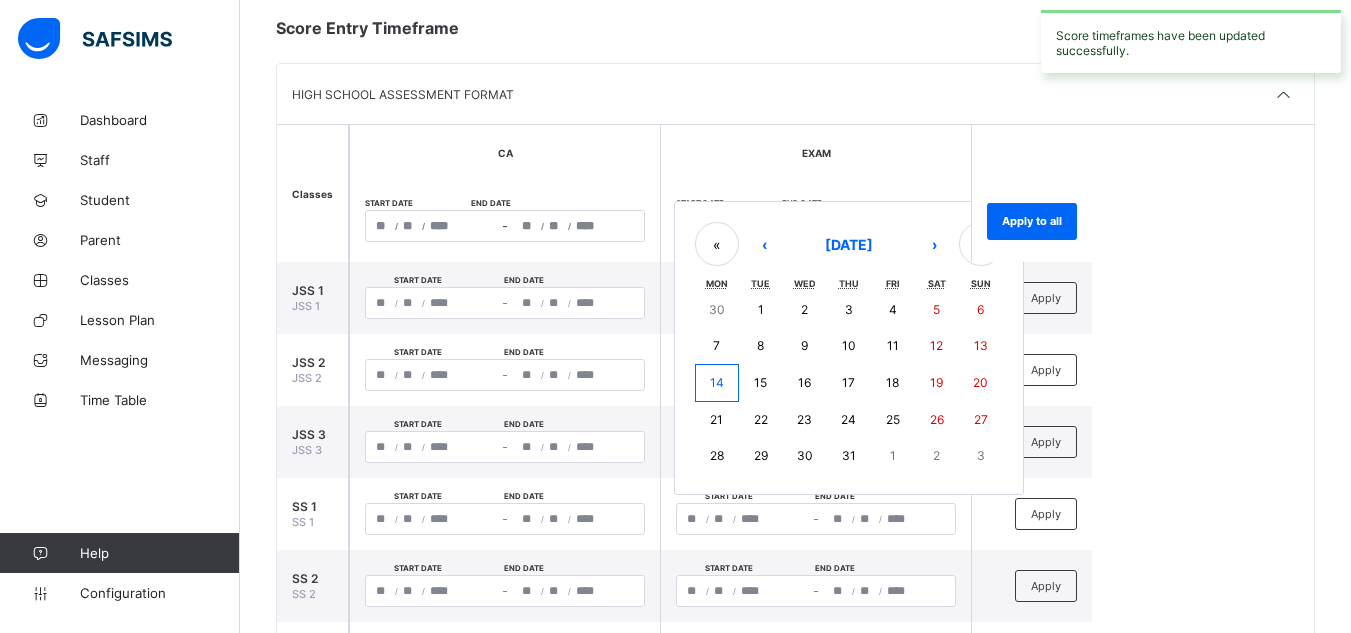 click on "14" at bounding box center [717, 383] 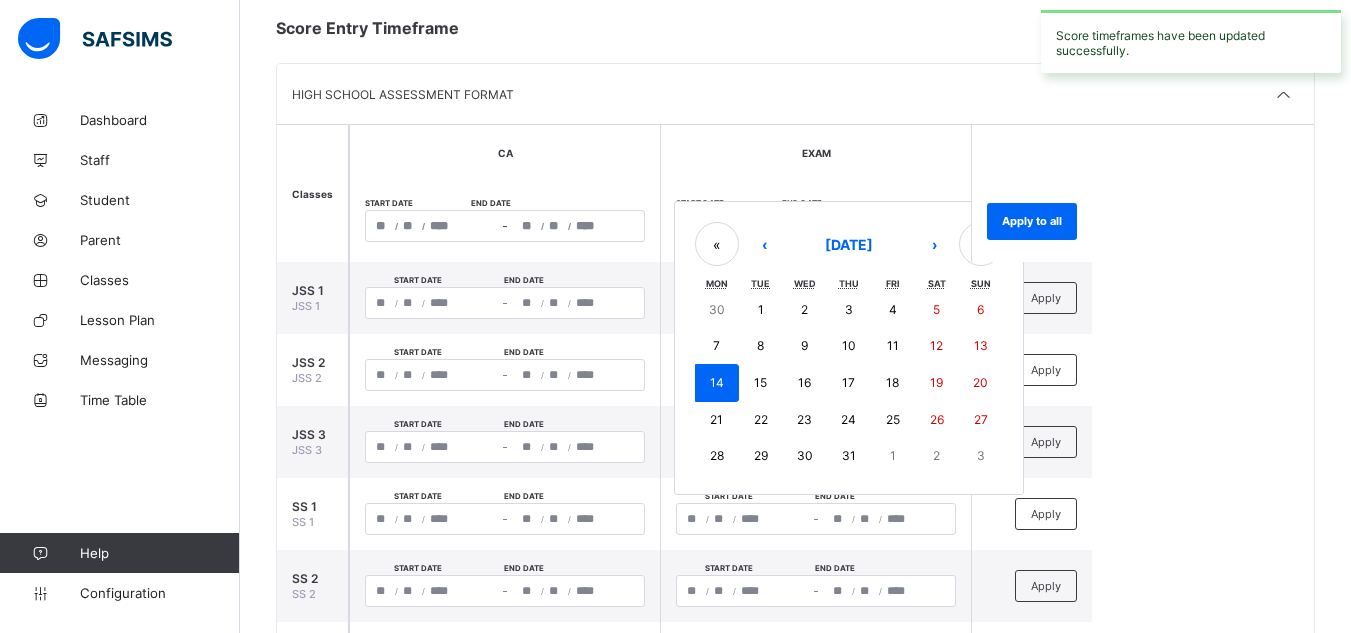 click on "14" at bounding box center [717, 383] 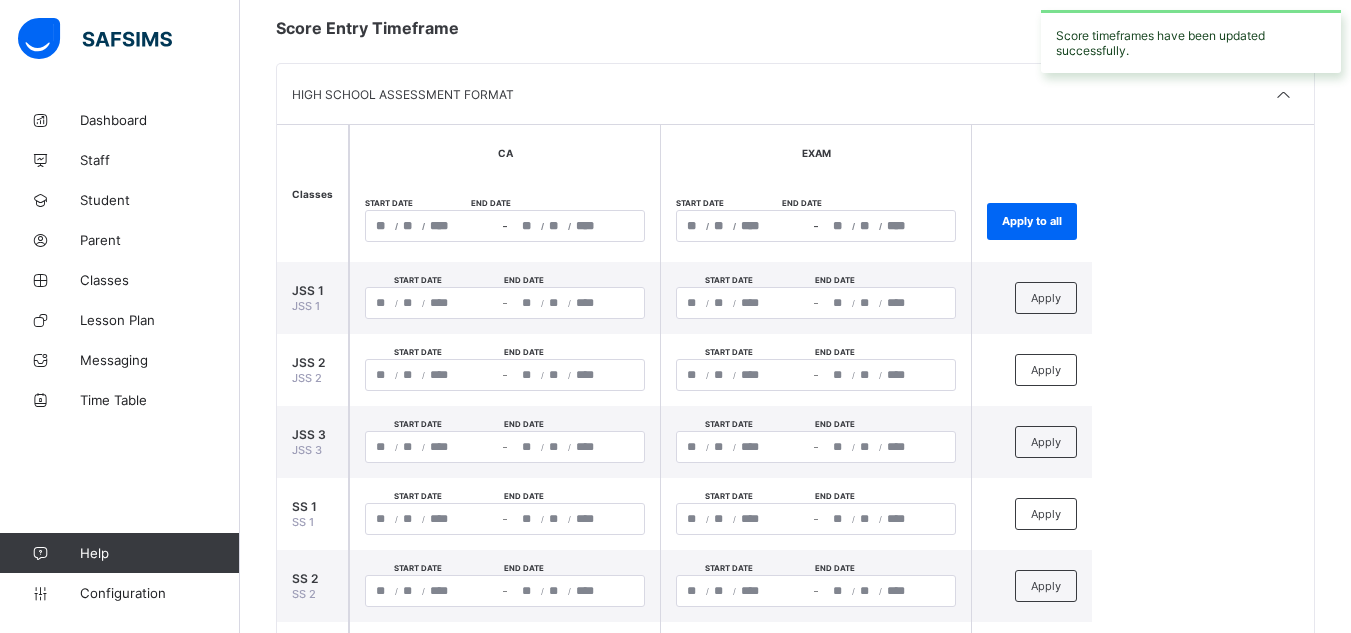 click on "**********" at bounding box center (816, 226) 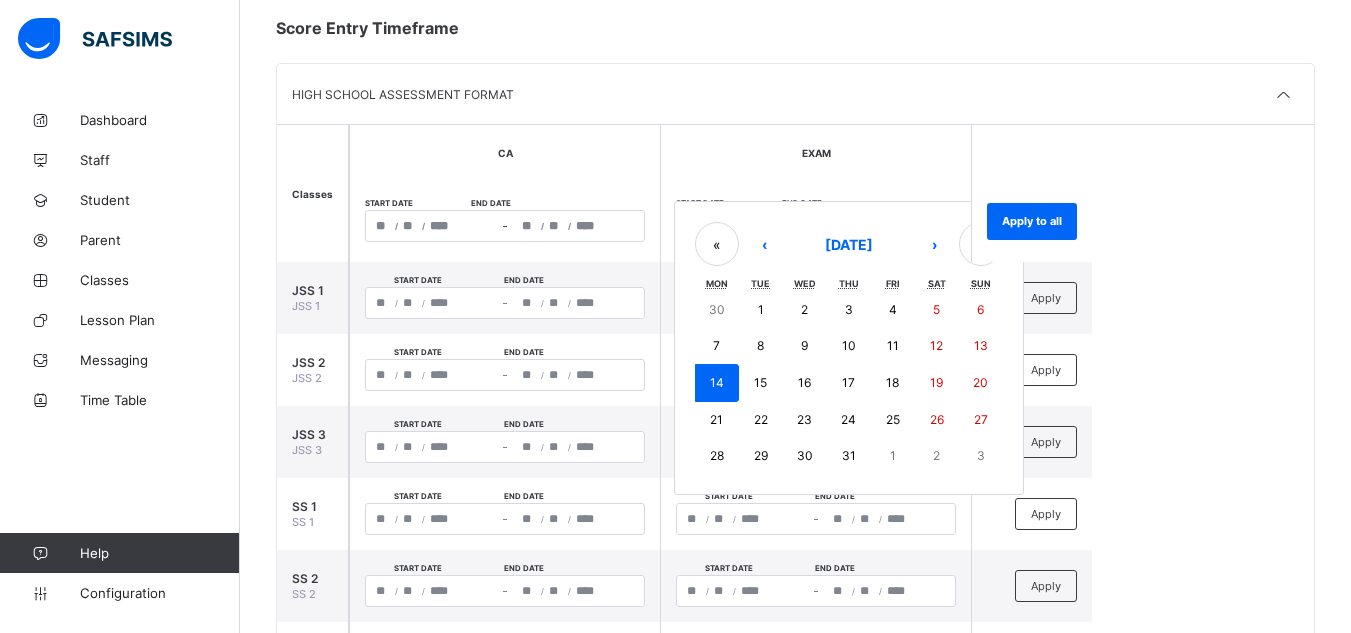 click on "25" at bounding box center (893, 419) 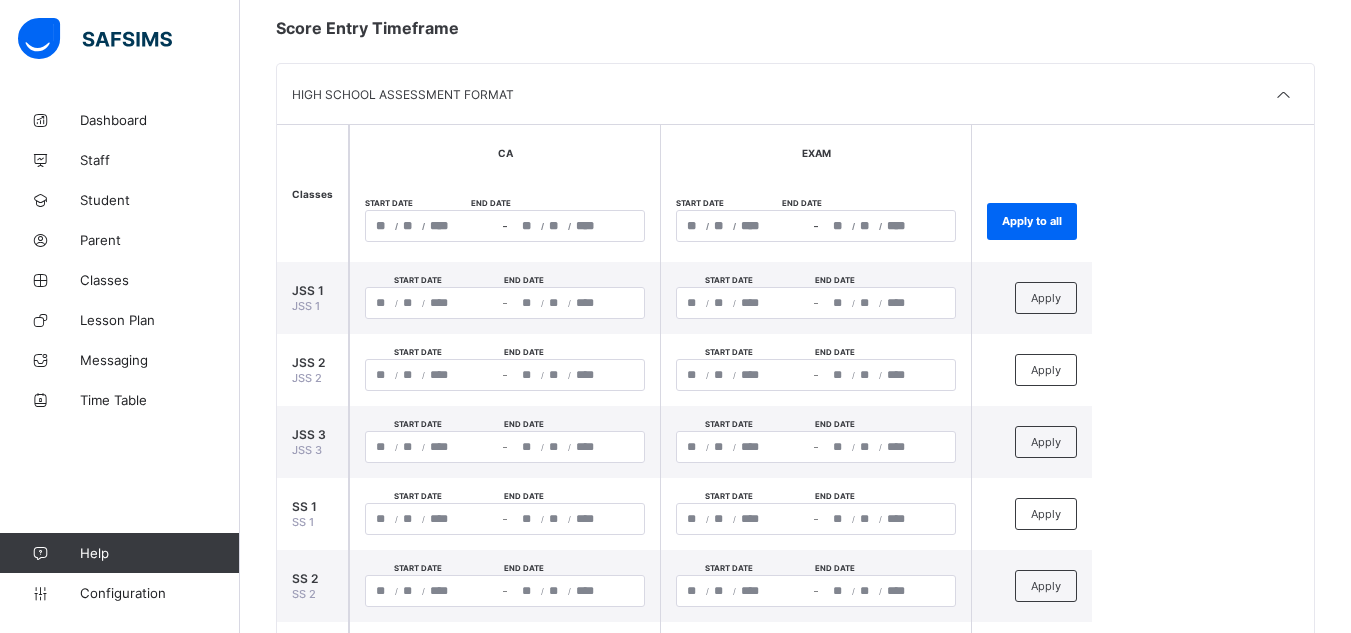 click on "**********" at bounding box center [816, 226] 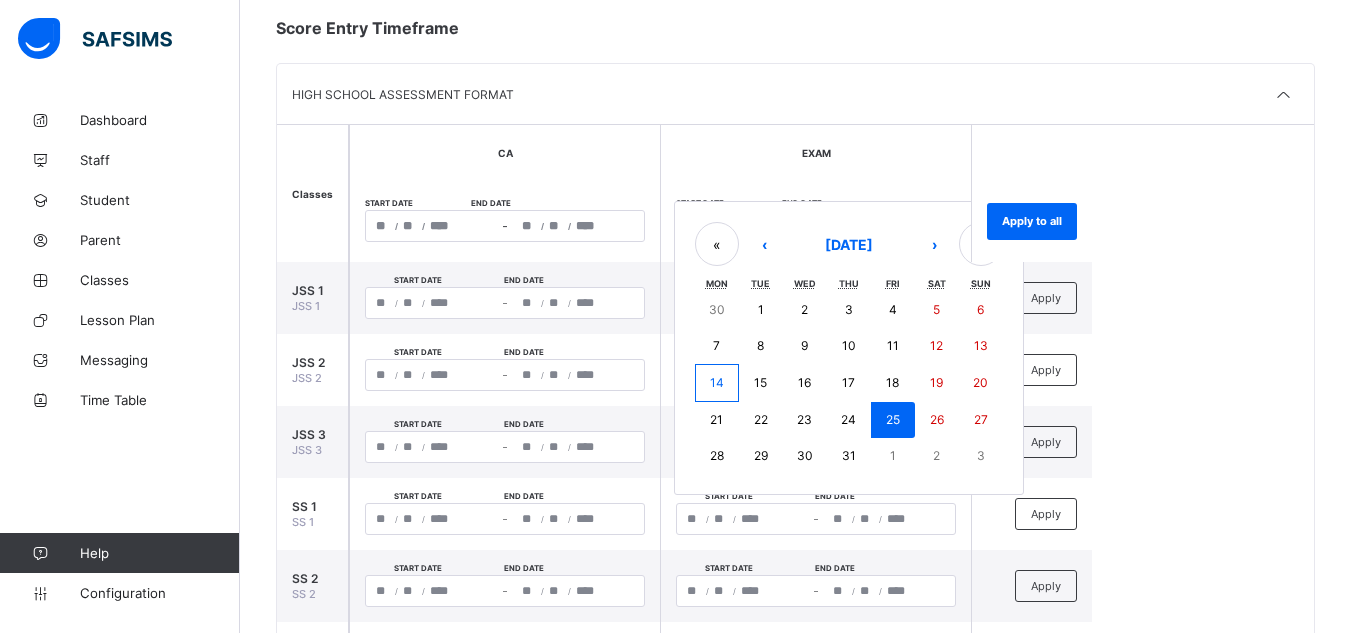 click on "« ‹ [DATE] › »" at bounding box center [849, 244] 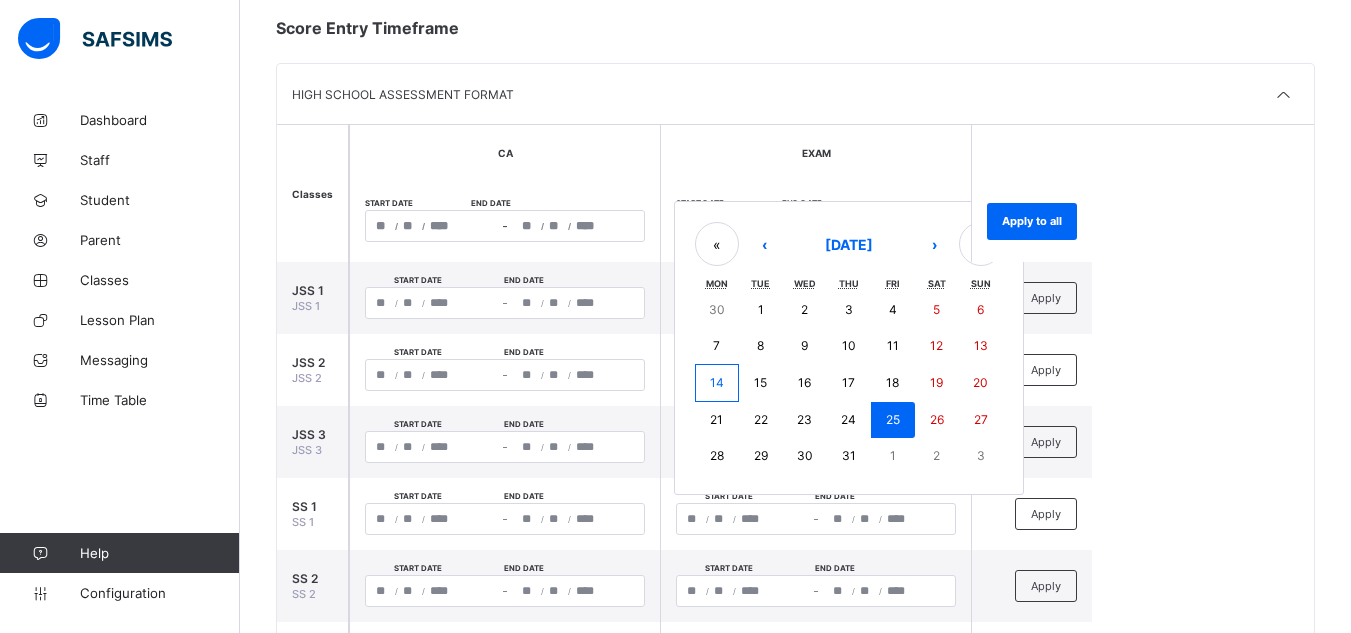 click on "14" at bounding box center [717, 382] 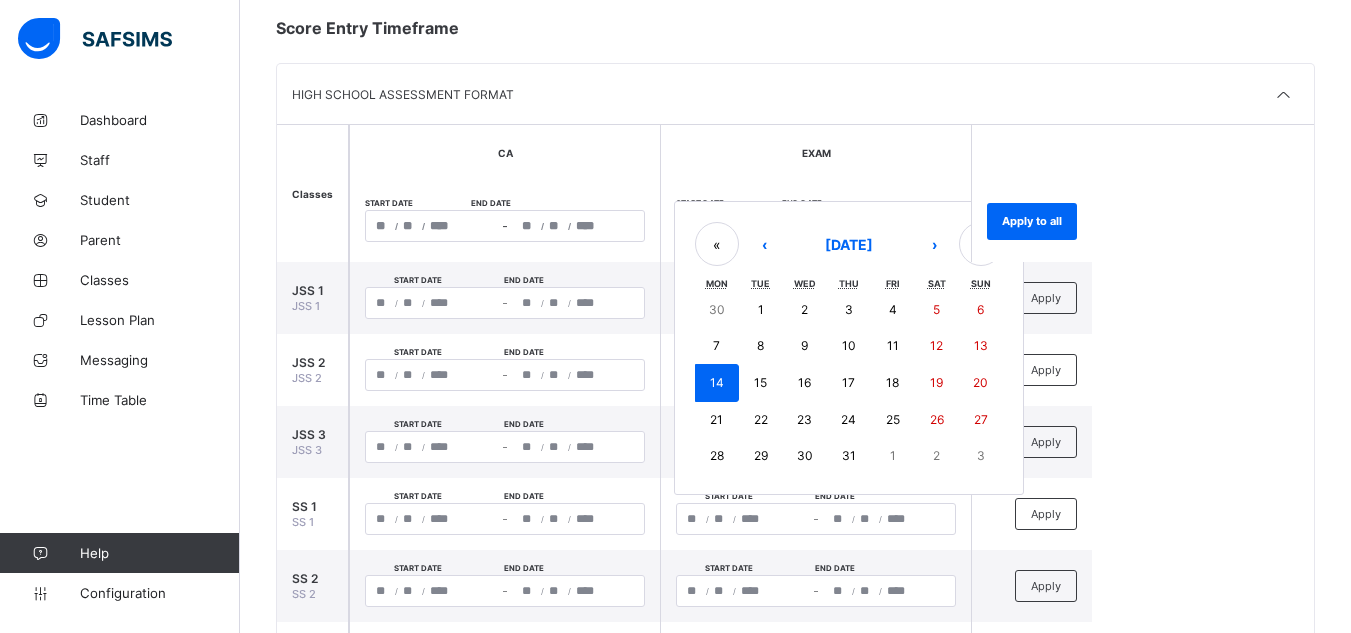click on "14" at bounding box center [717, 382] 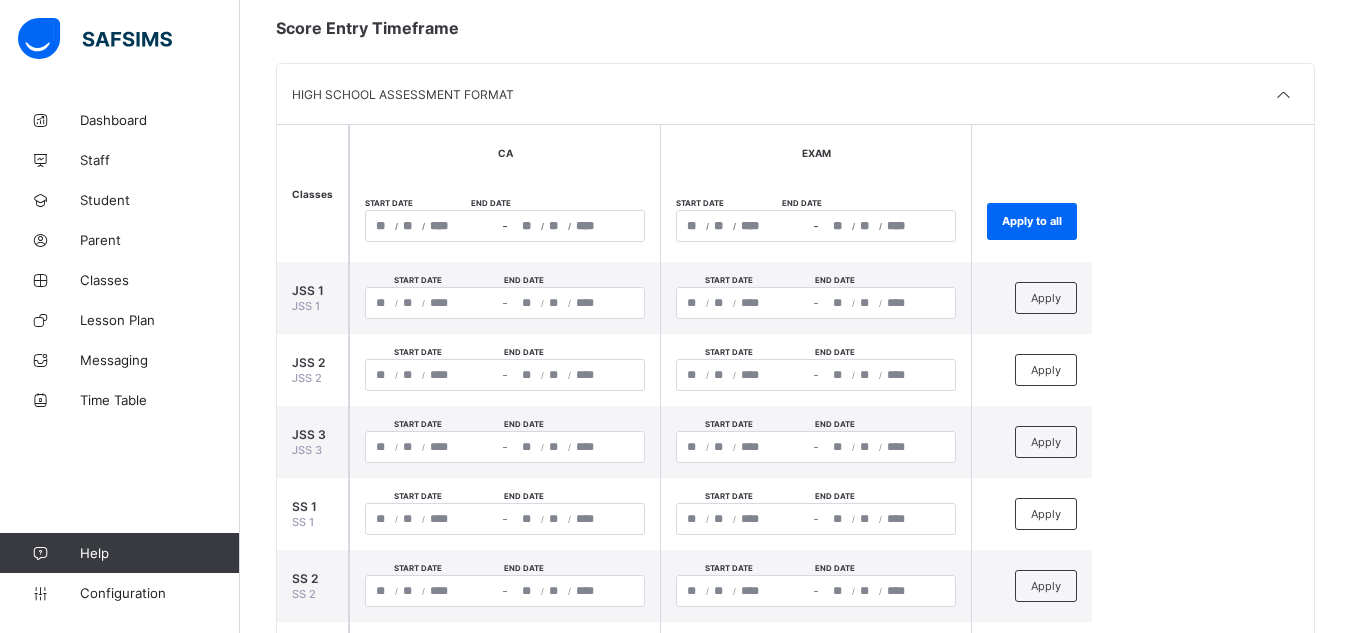 click on "**********" at bounding box center (816, 226) 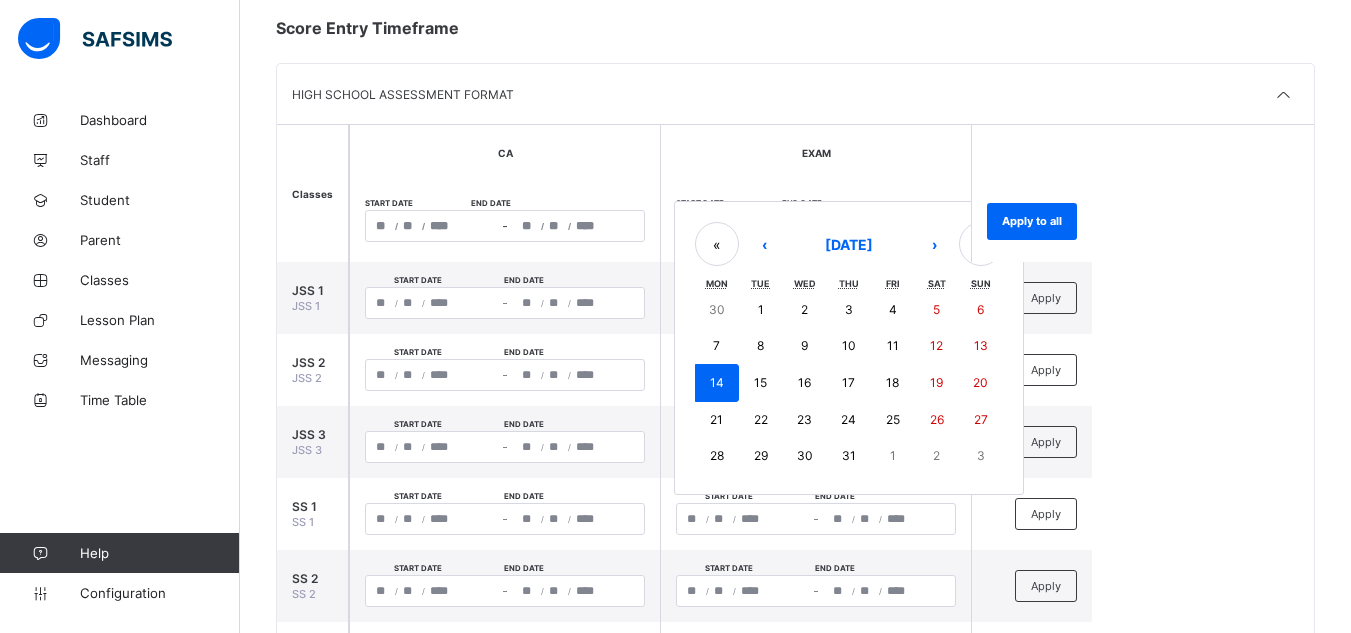 click on "25" at bounding box center [893, 419] 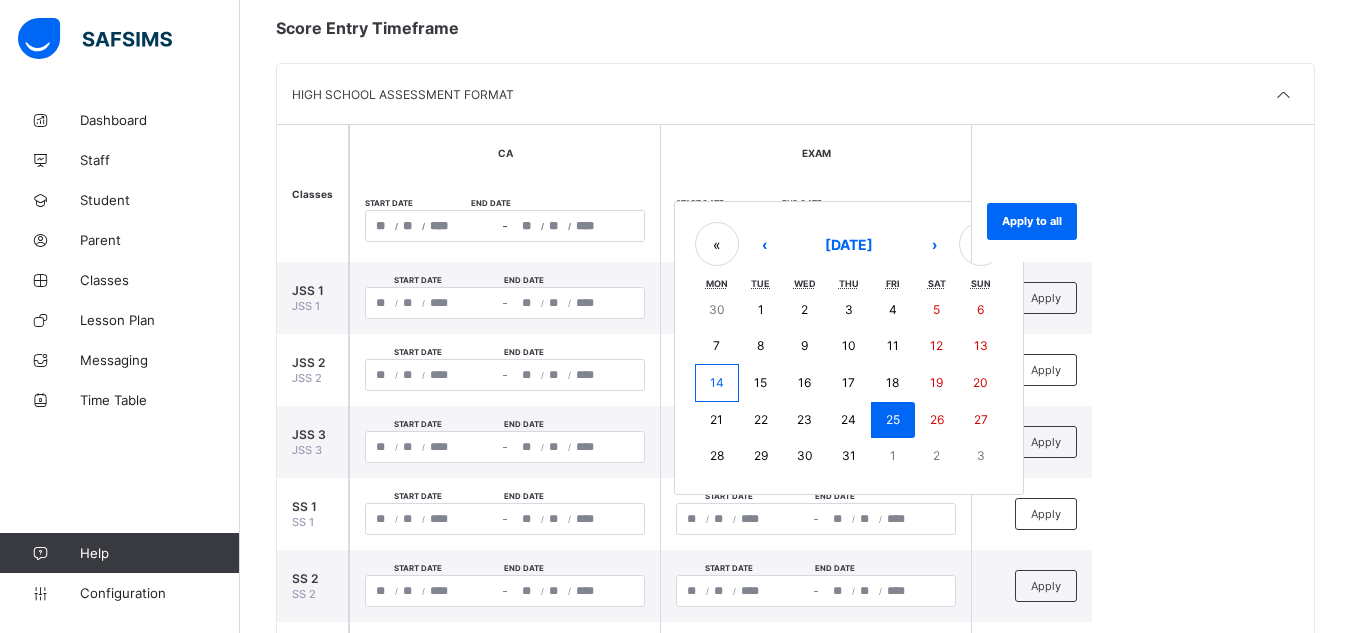 click on "25" at bounding box center (893, 419) 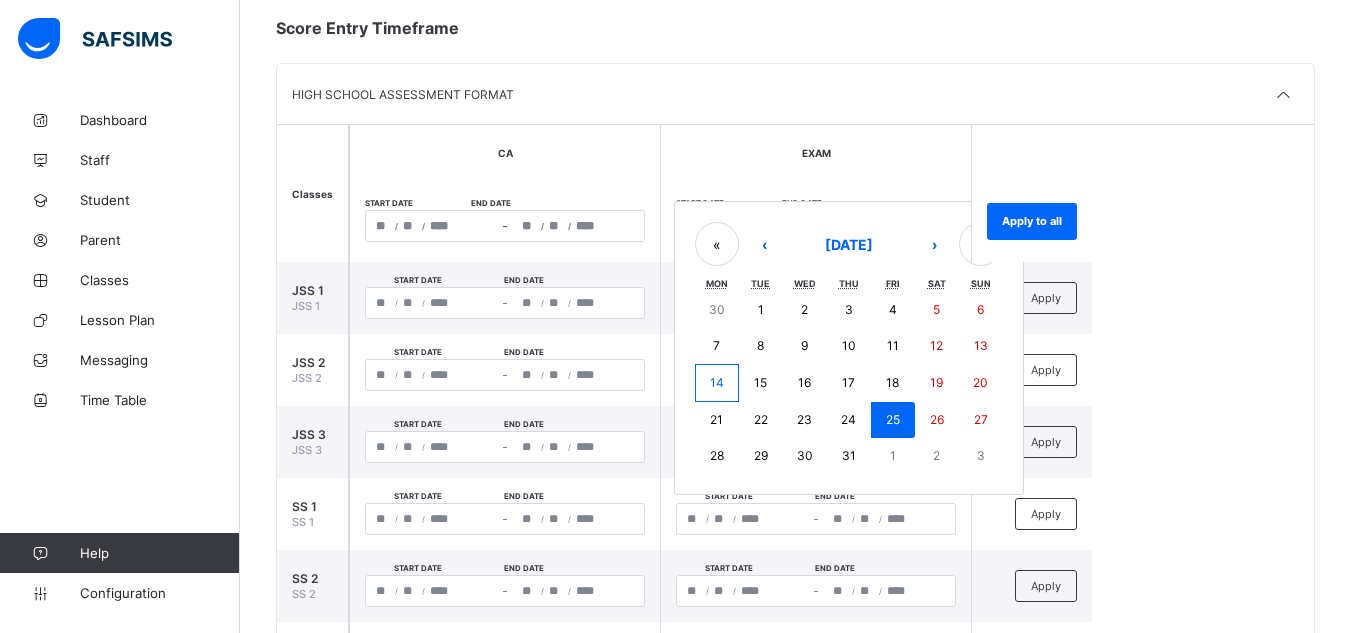 type on "**********" 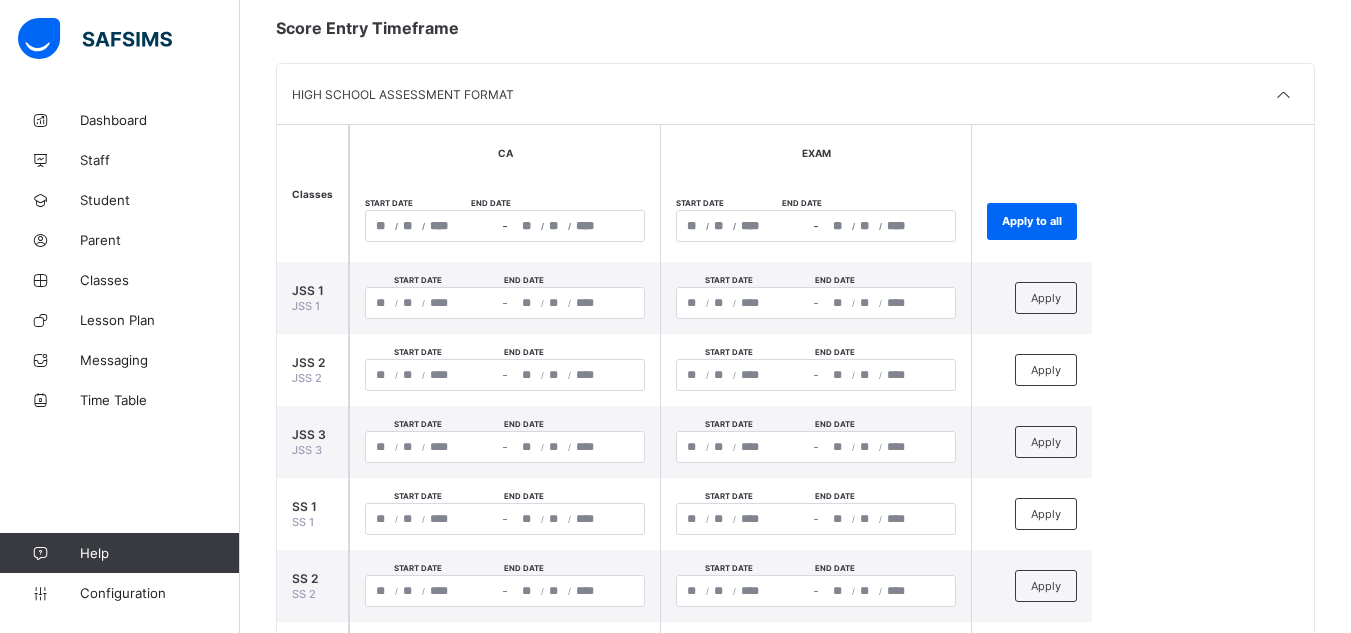 click on "**********" at bounding box center [816, 226] 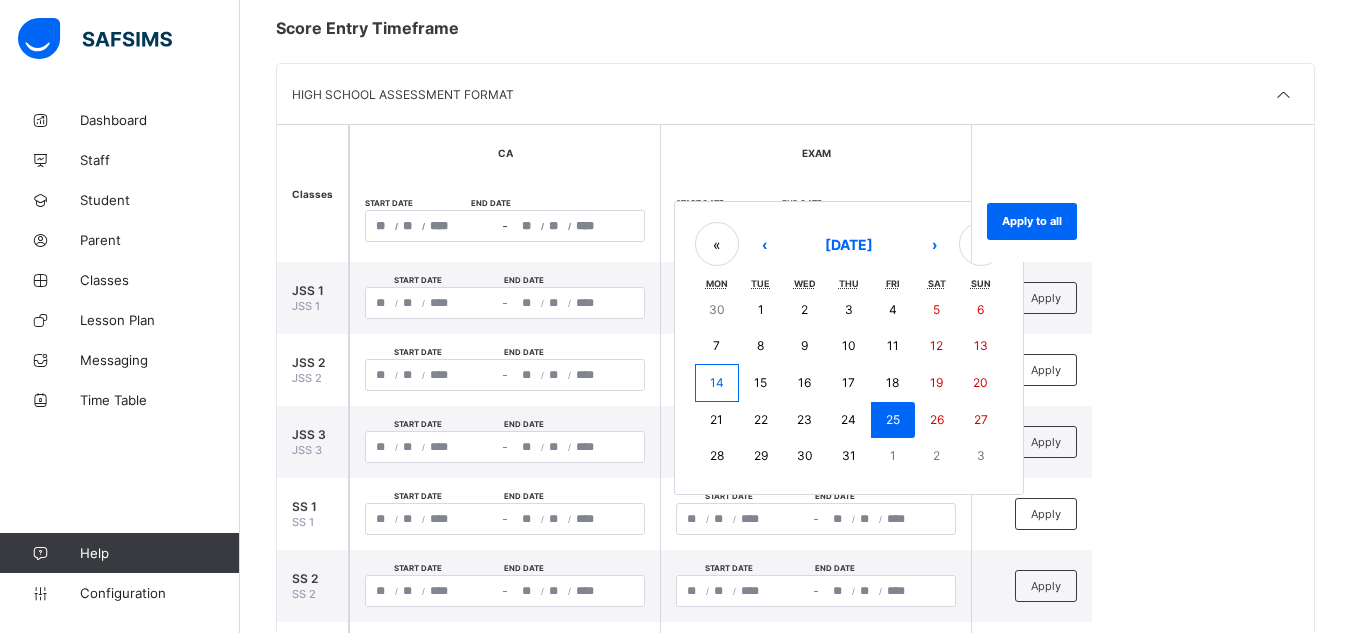 click on "14" at bounding box center (717, 383) 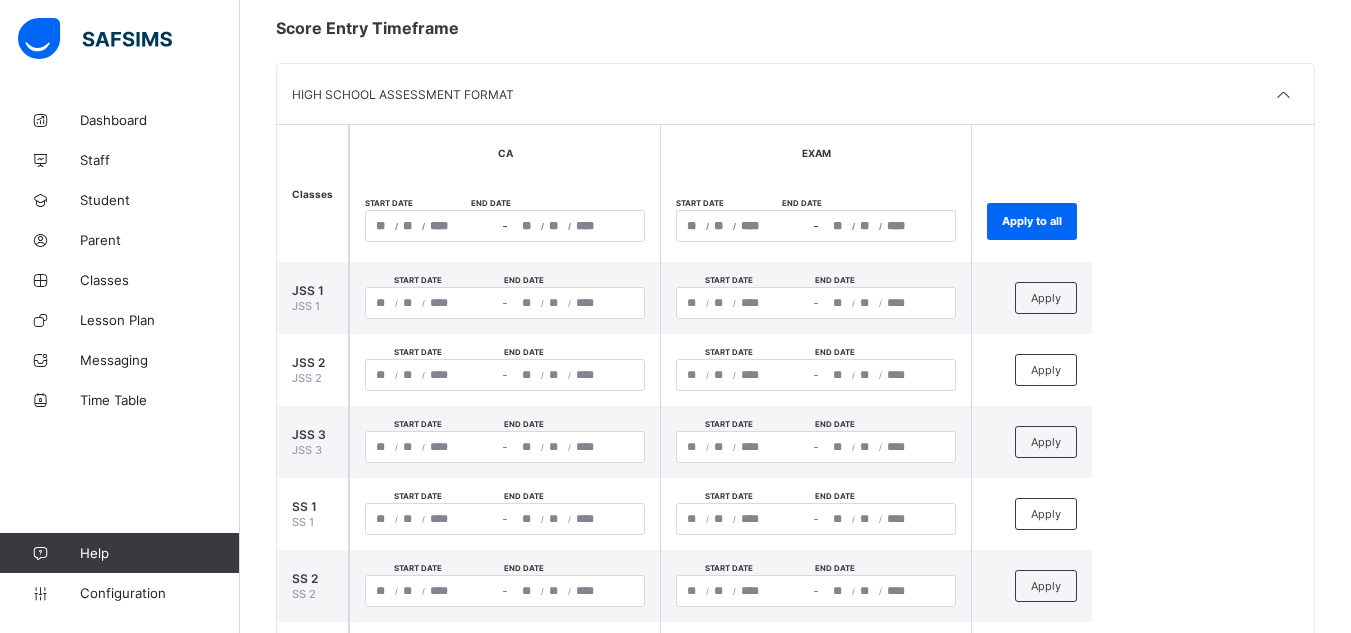 click on "**********" at bounding box center (795, 409) 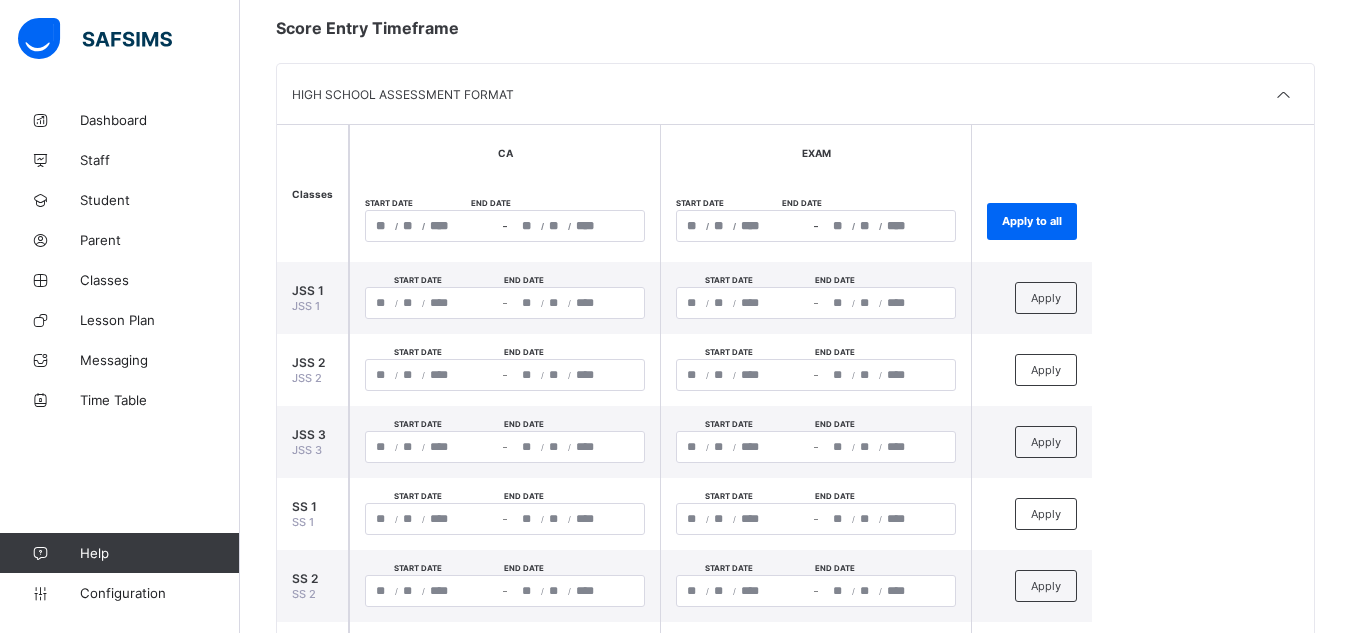 click on "**********" at bounding box center [816, 226] 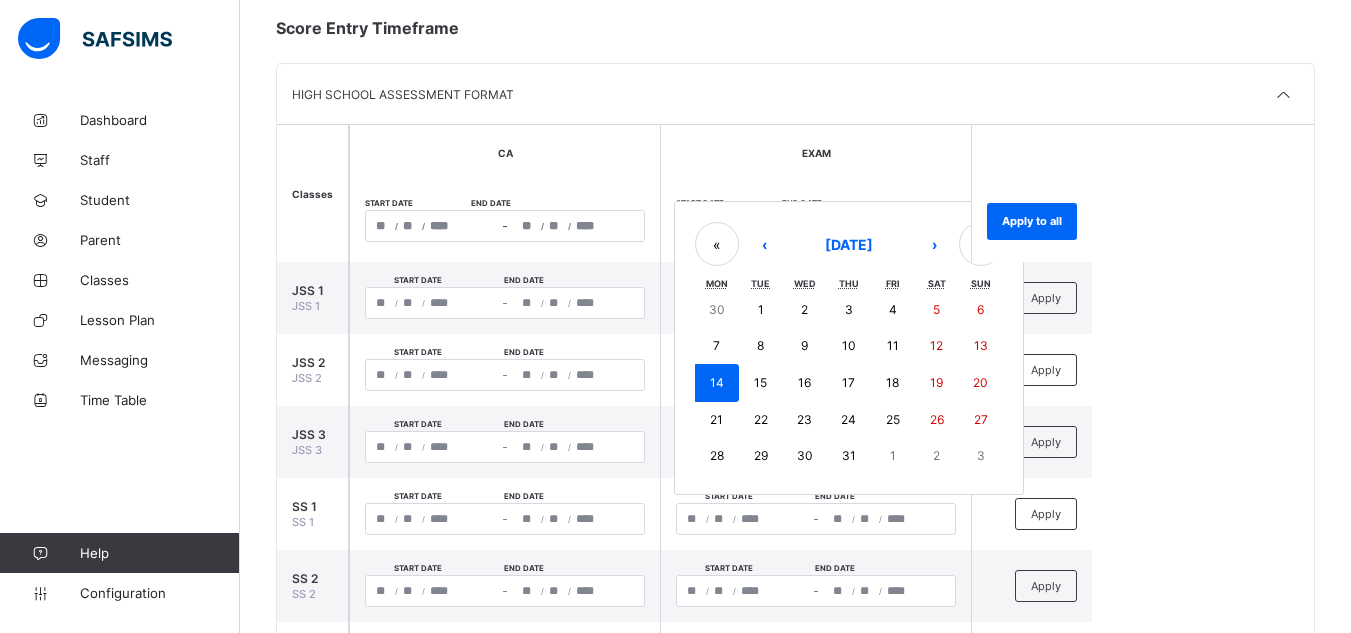 click on "25" at bounding box center [893, 419] 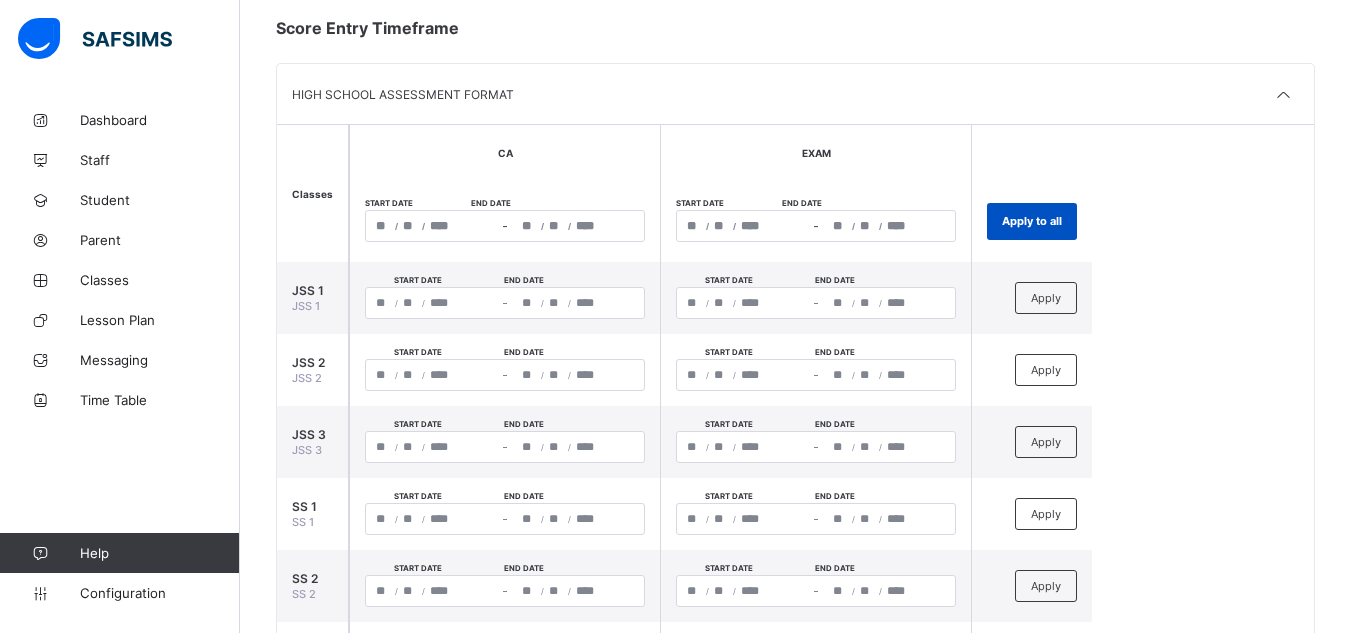 click on "Apply to all" at bounding box center (1032, 221) 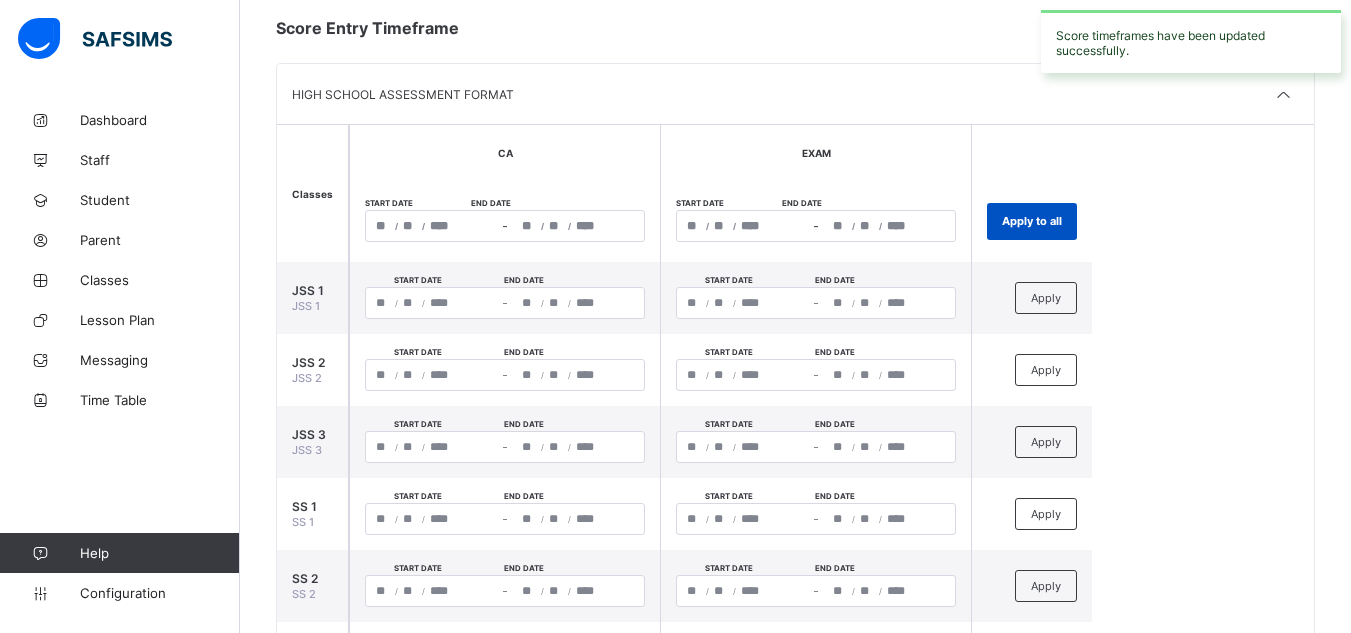 type on "**********" 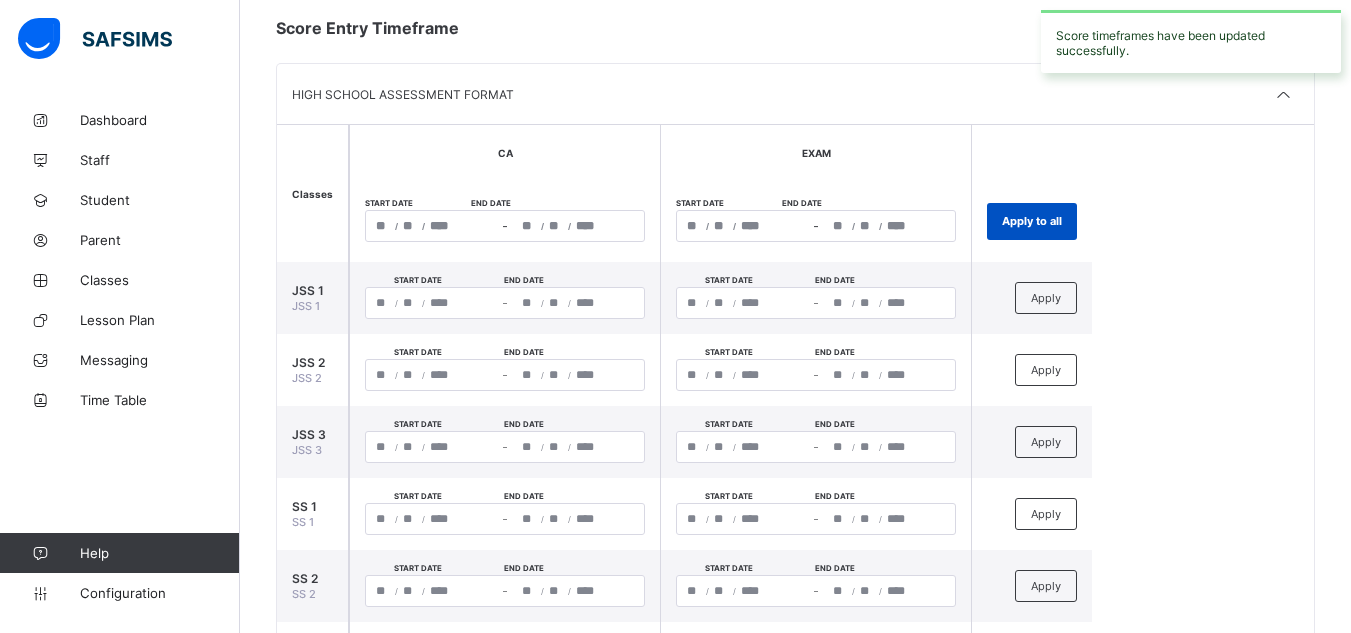 type on "*" 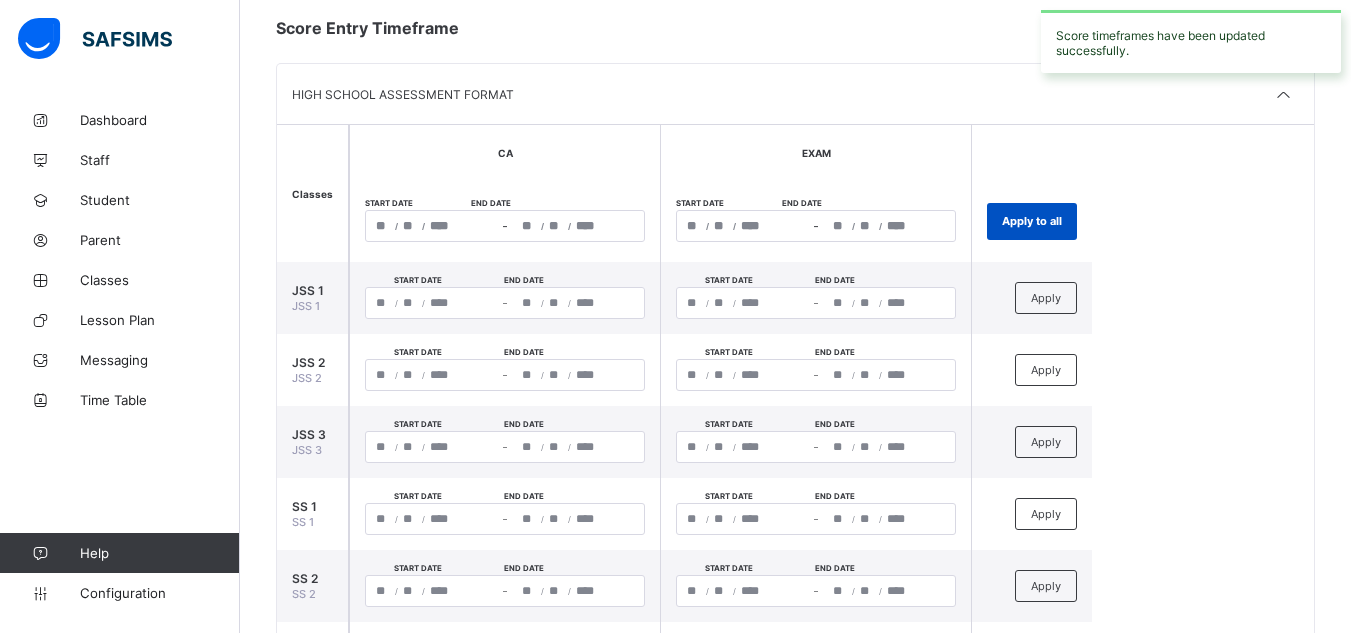 type on "**********" 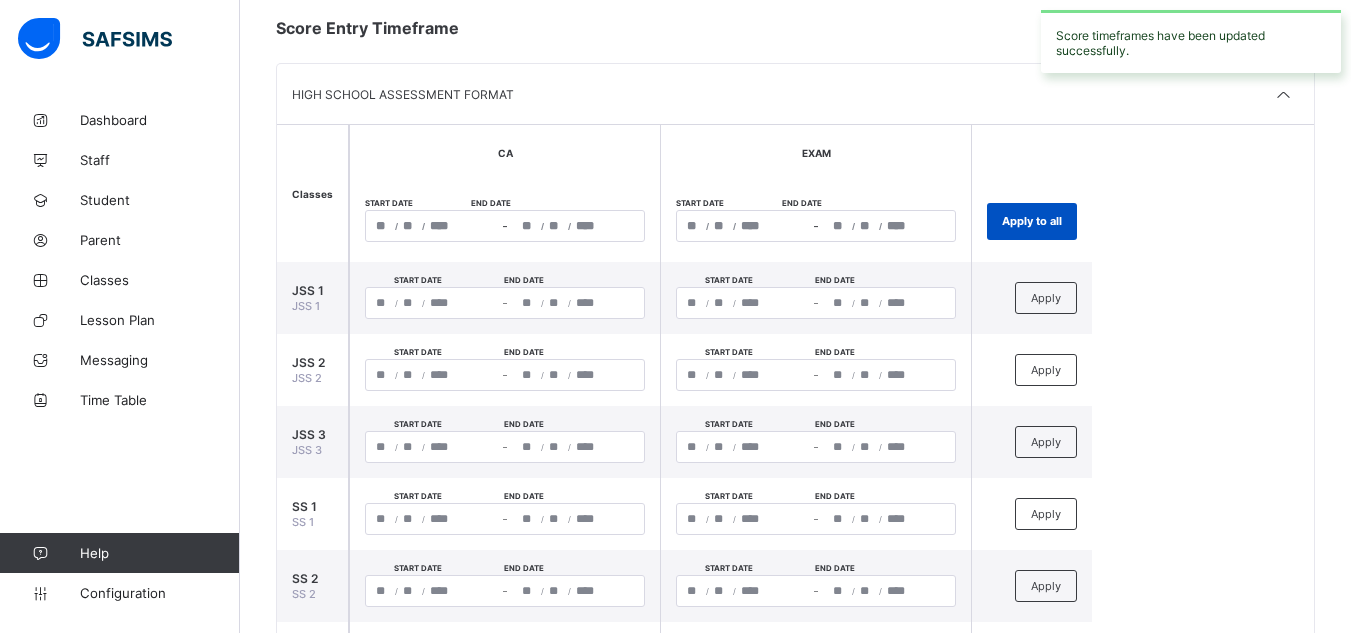 type on "*" 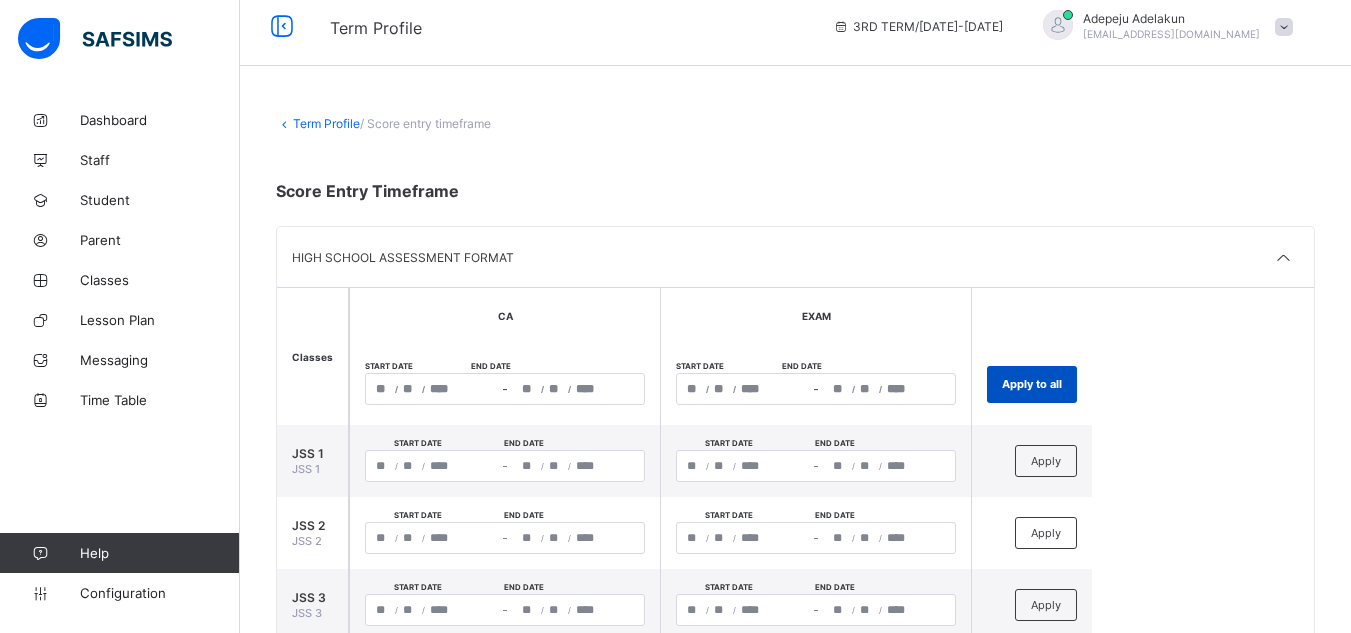 scroll, scrollTop: 0, scrollLeft: 0, axis: both 